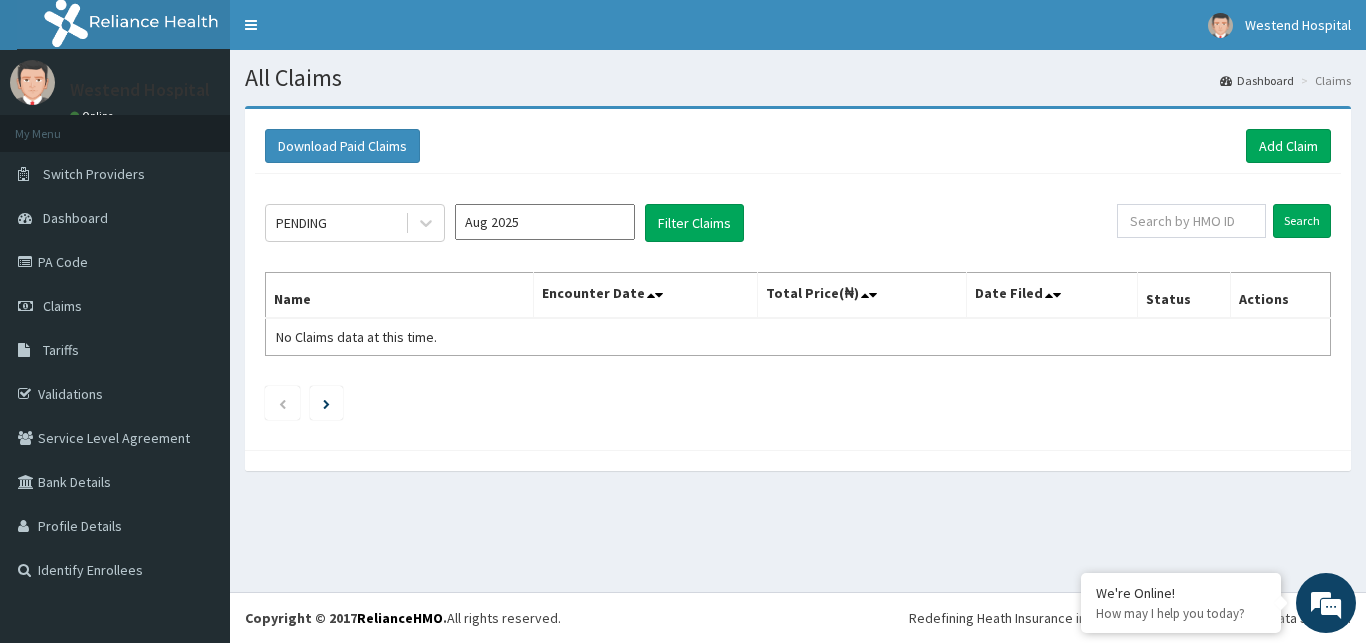 scroll, scrollTop: 0, scrollLeft: 0, axis: both 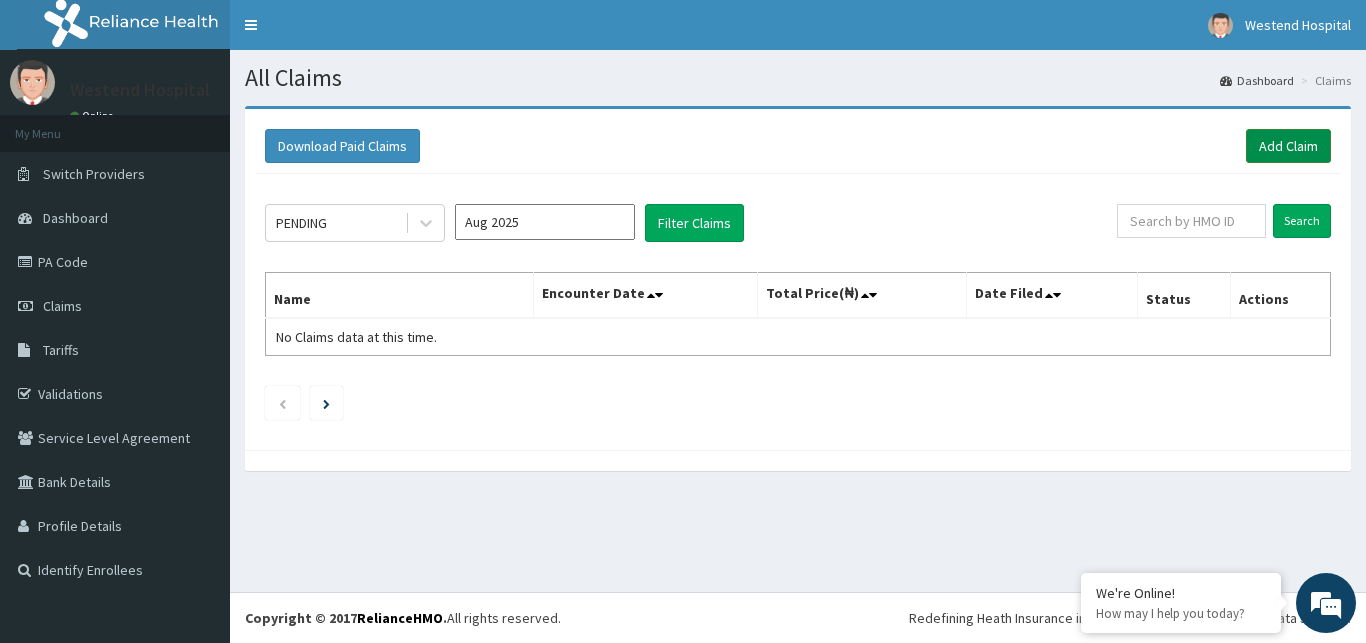 click on "Add Claim" at bounding box center (1288, 146) 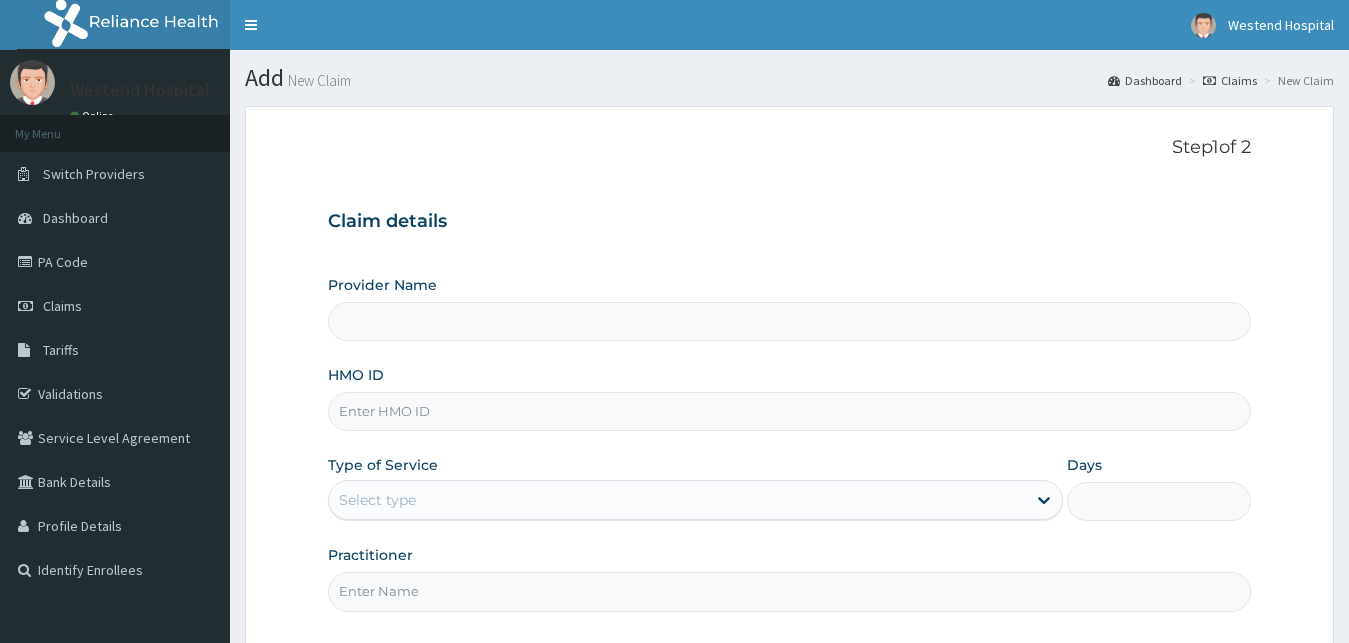 scroll, scrollTop: 0, scrollLeft: 0, axis: both 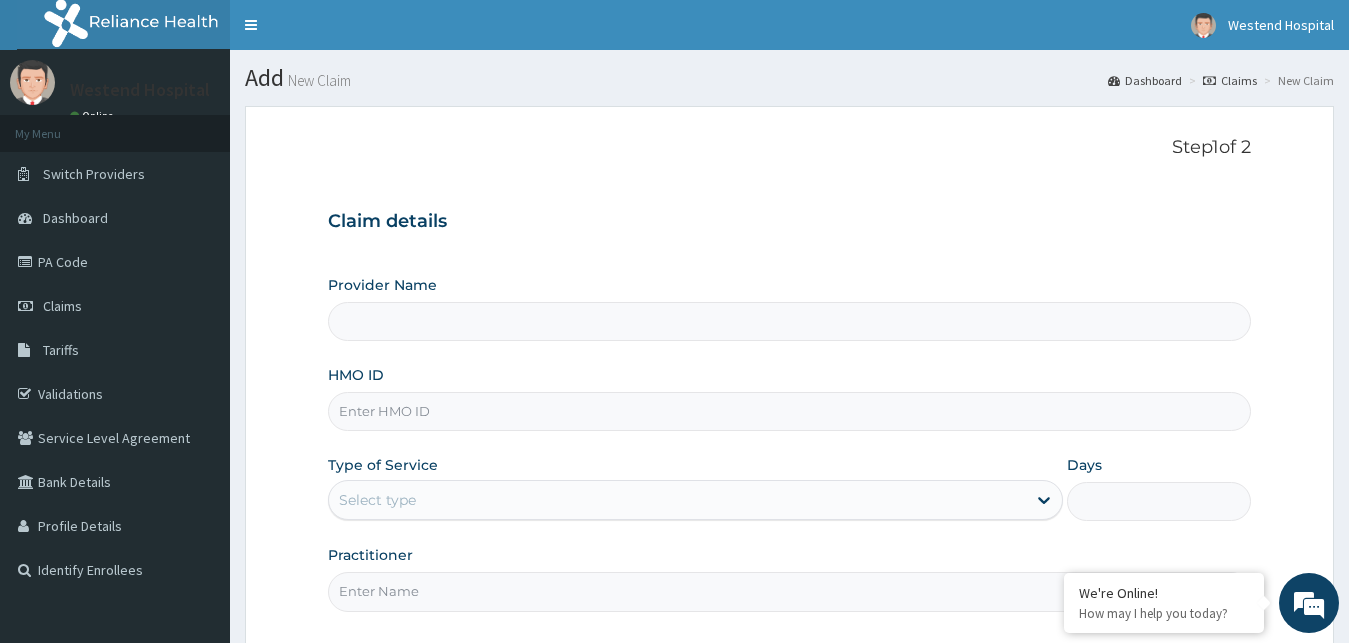 type on "WESTEND  HOSPITAL" 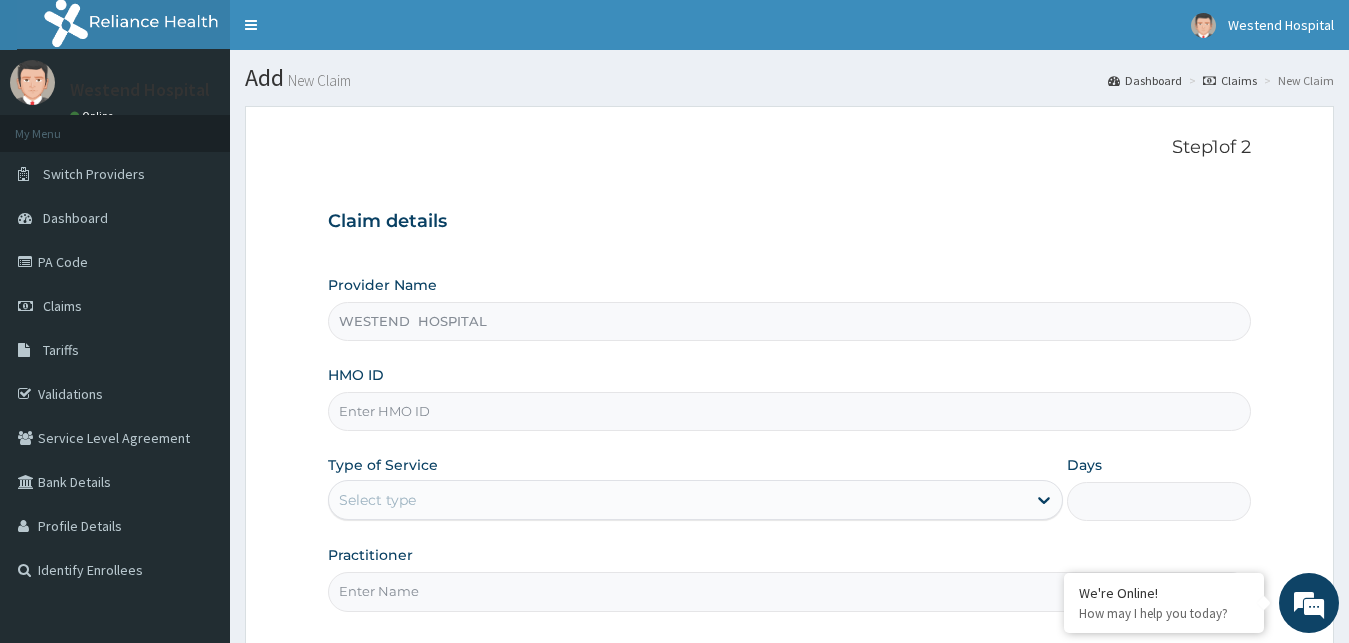 click on "HMO ID" at bounding box center [790, 411] 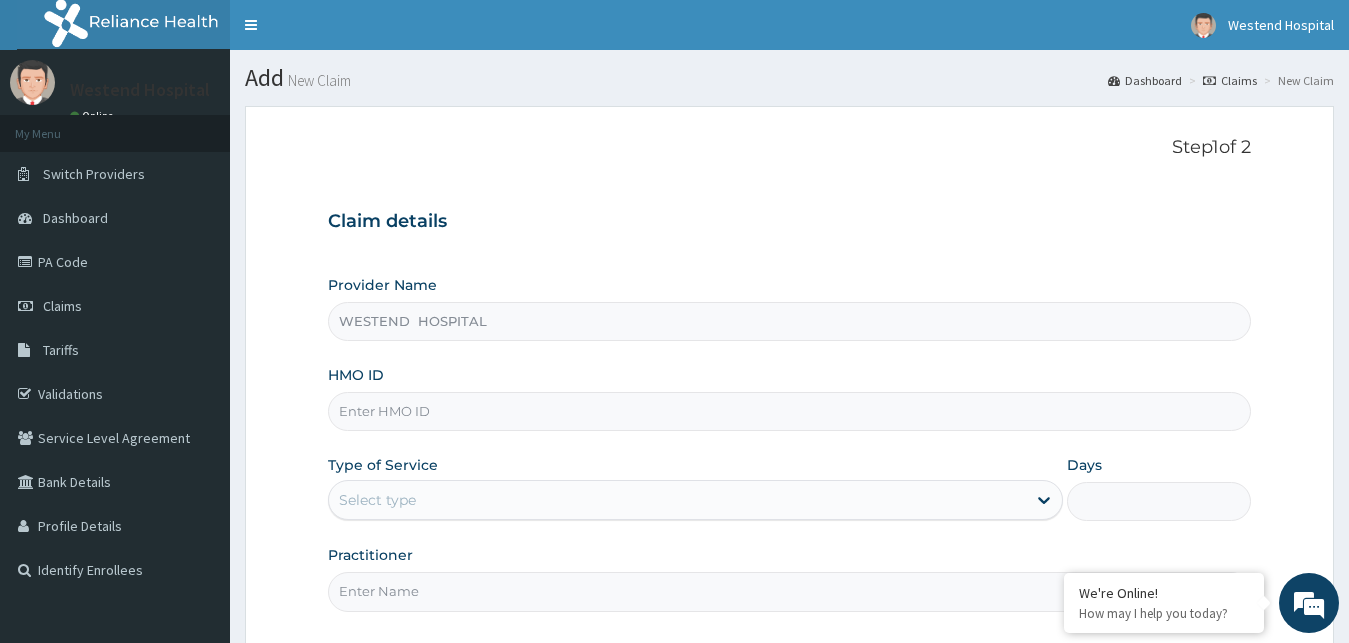 click on "HMO ID" at bounding box center [790, 411] 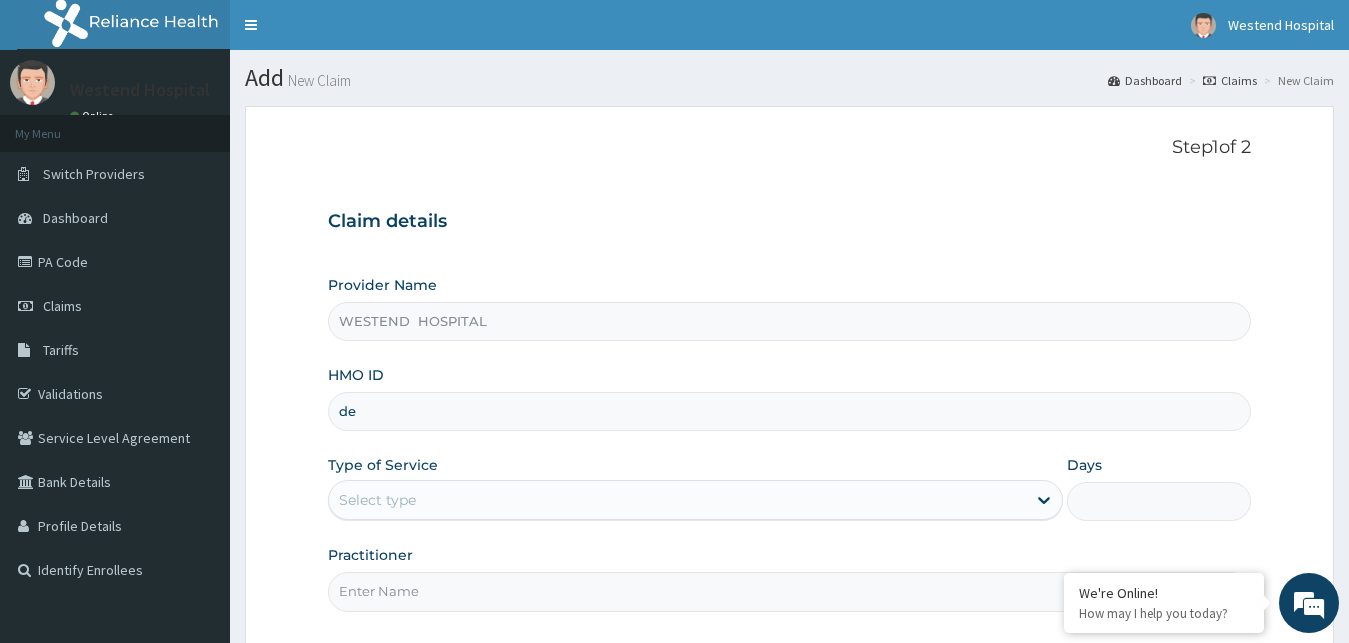 type on "d" 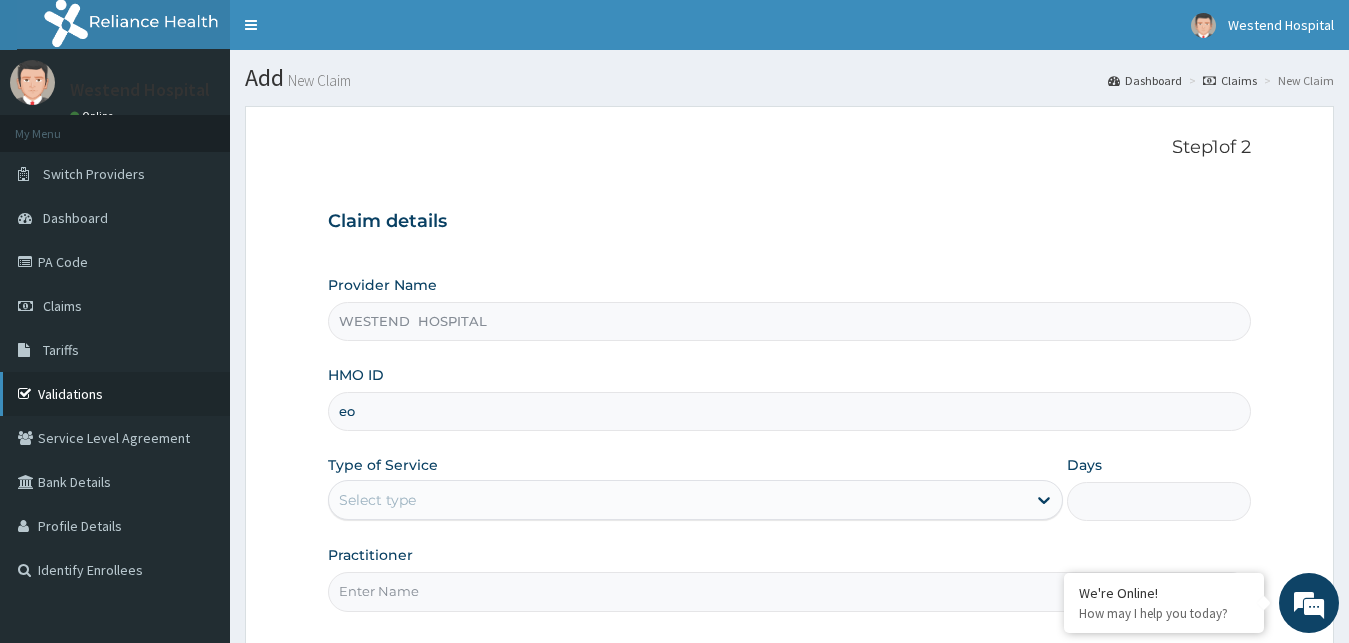 type on "e" 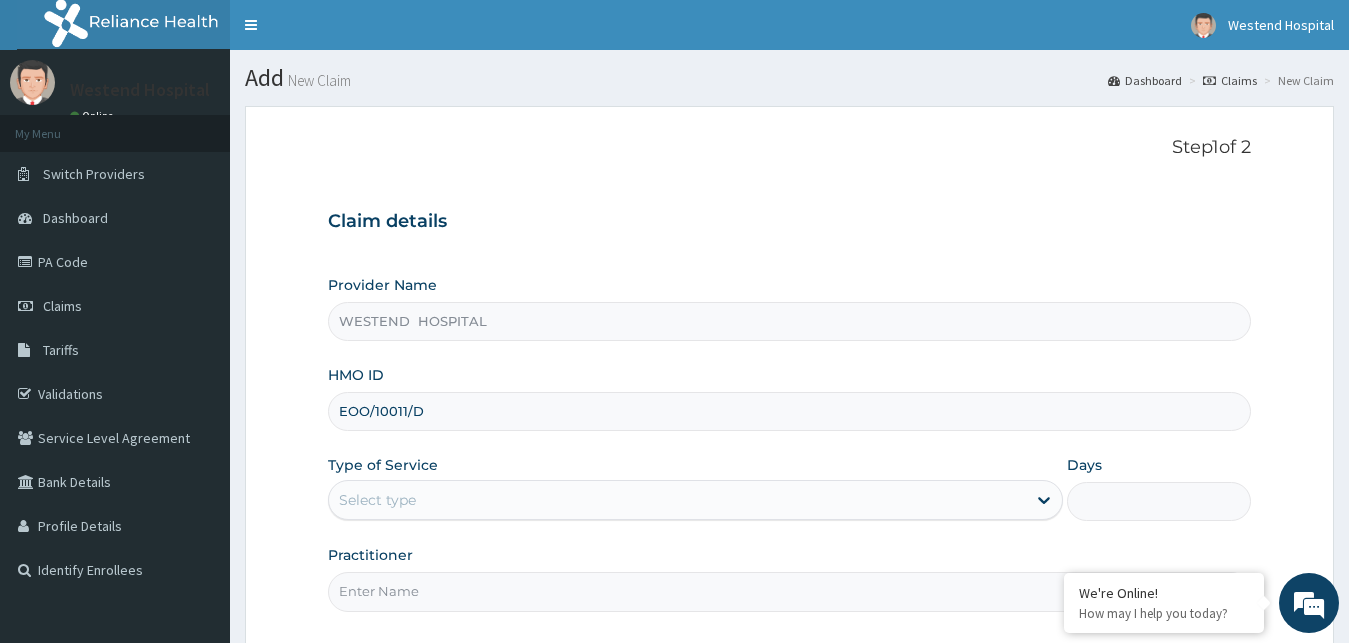 type on "EOO/10011/D" 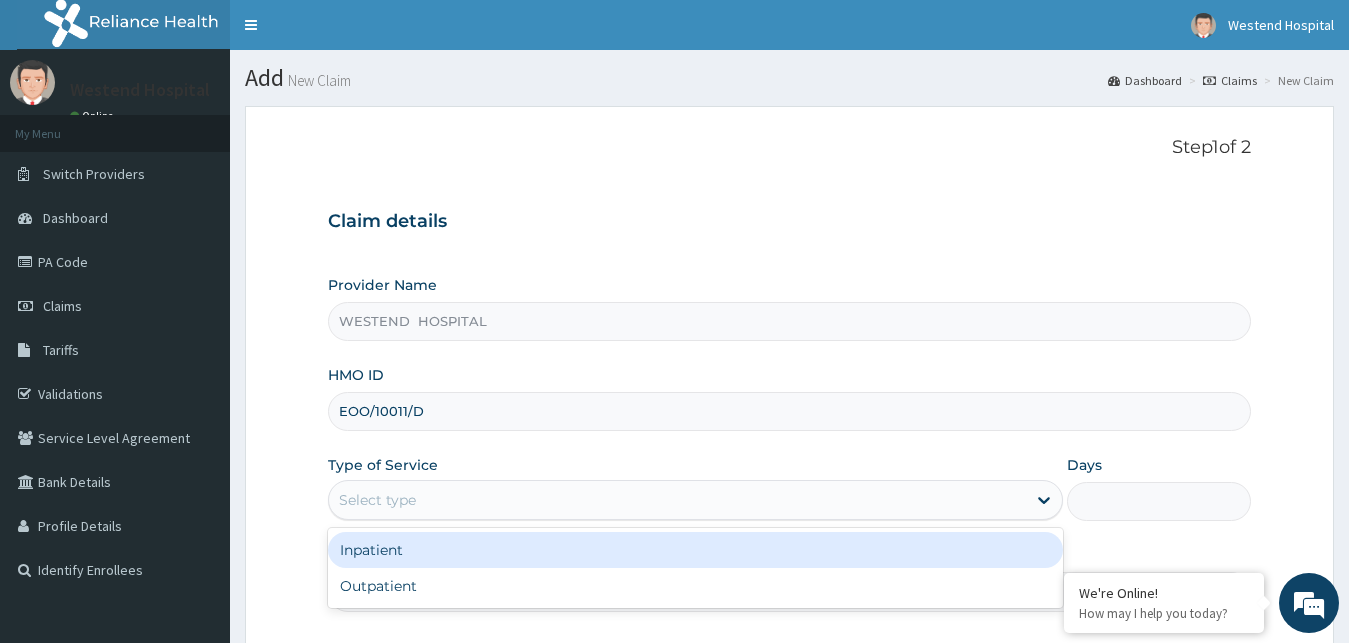 click on "Select type" at bounding box center (678, 500) 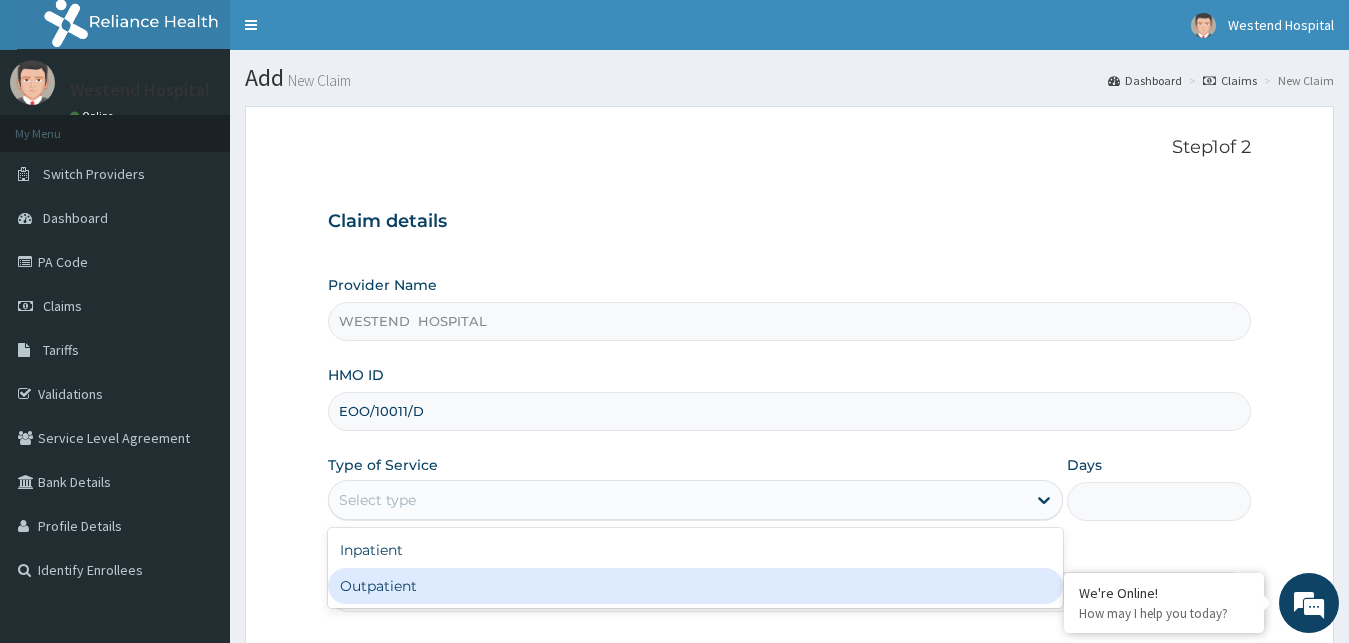 click on "Outpatient" at bounding box center (696, 586) 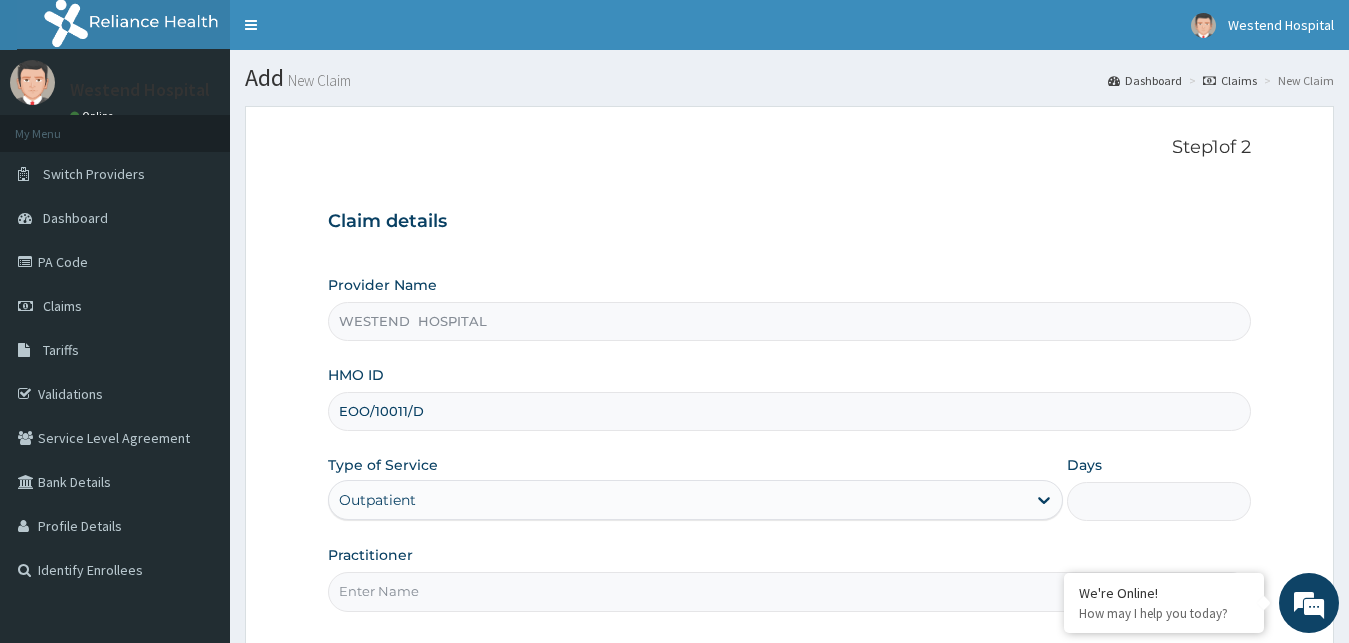 type on "1" 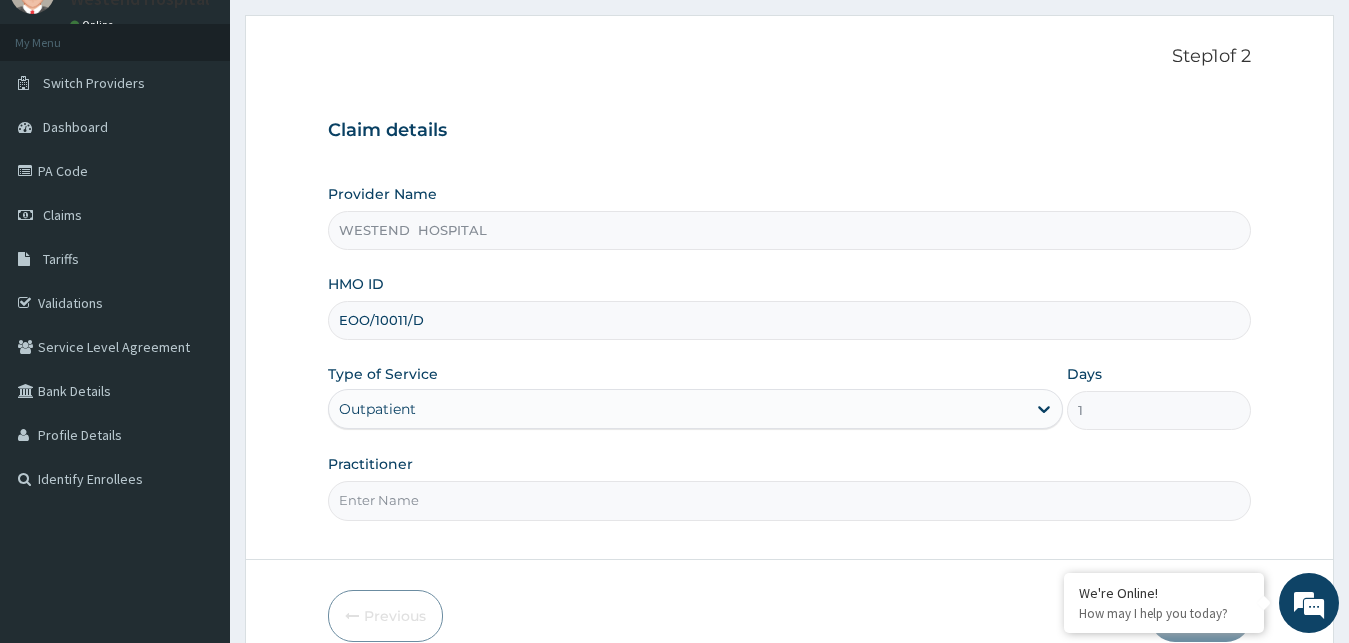 scroll, scrollTop: 187, scrollLeft: 0, axis: vertical 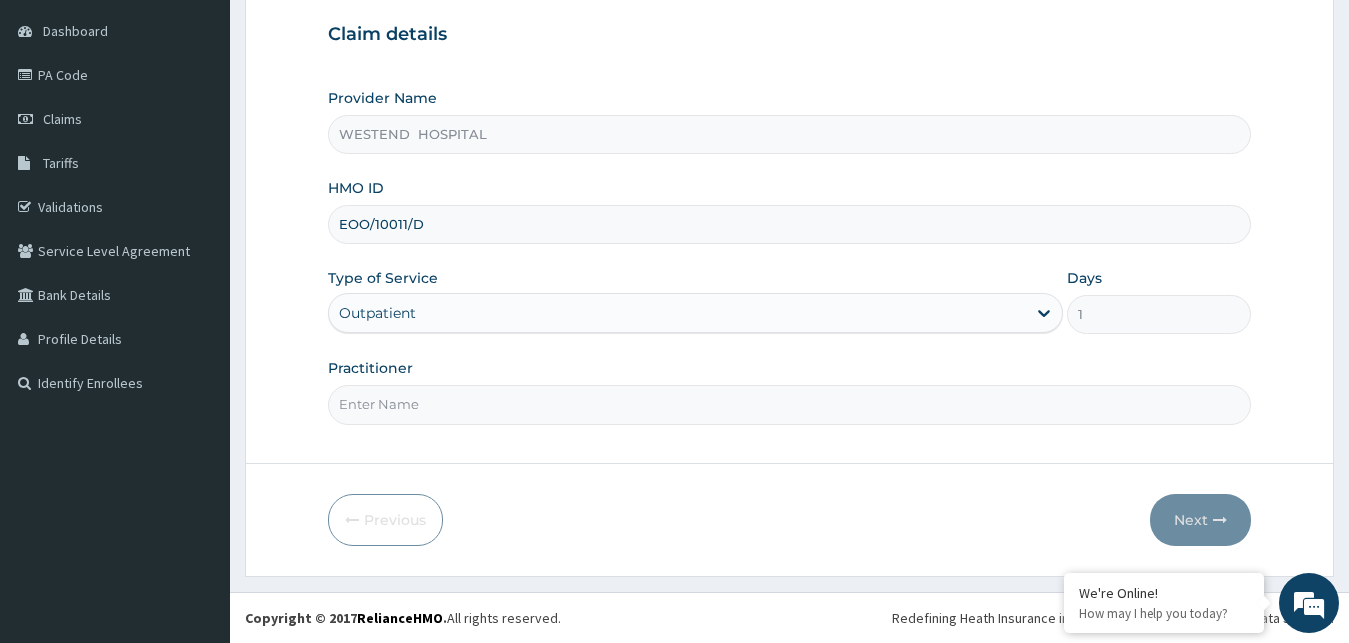 click on "Practitioner" at bounding box center [790, 404] 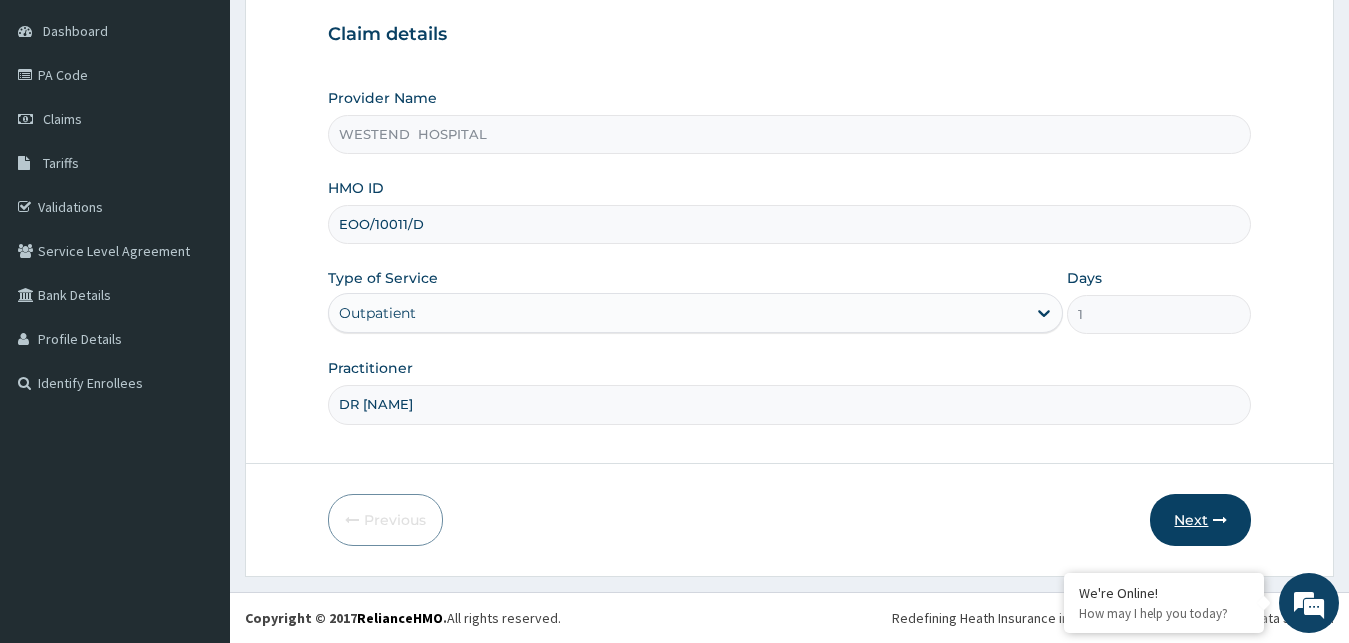 type on "DR OMONIGHO" 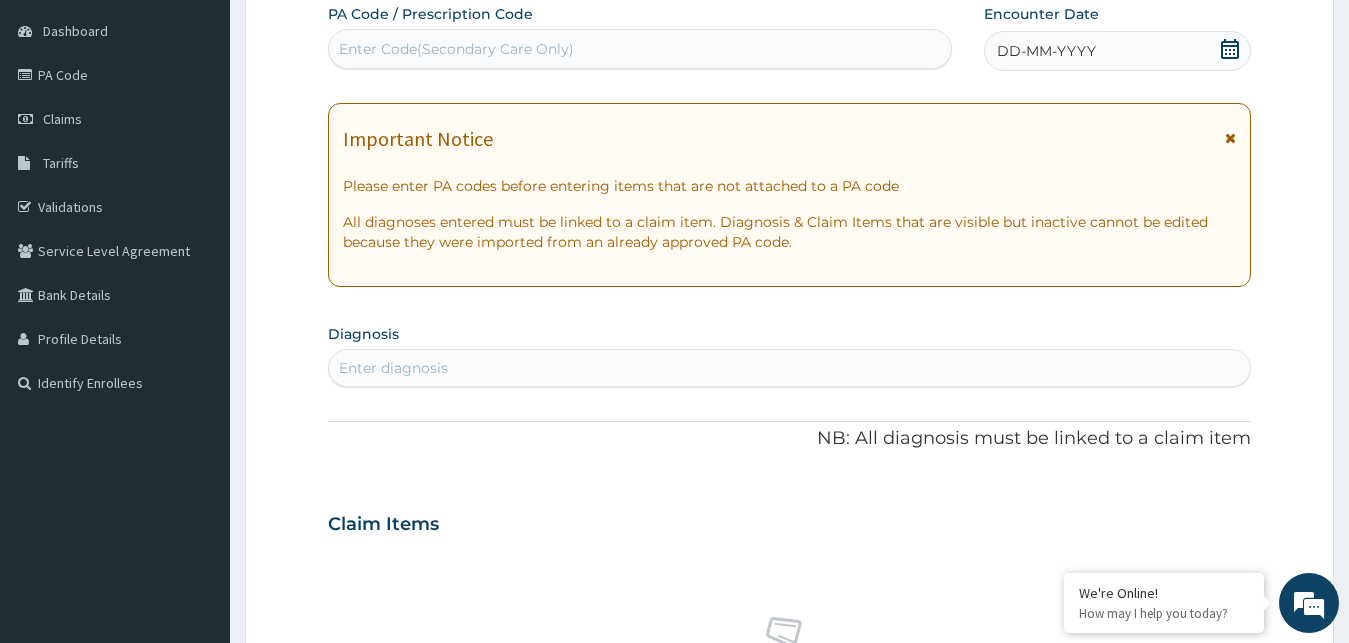 click 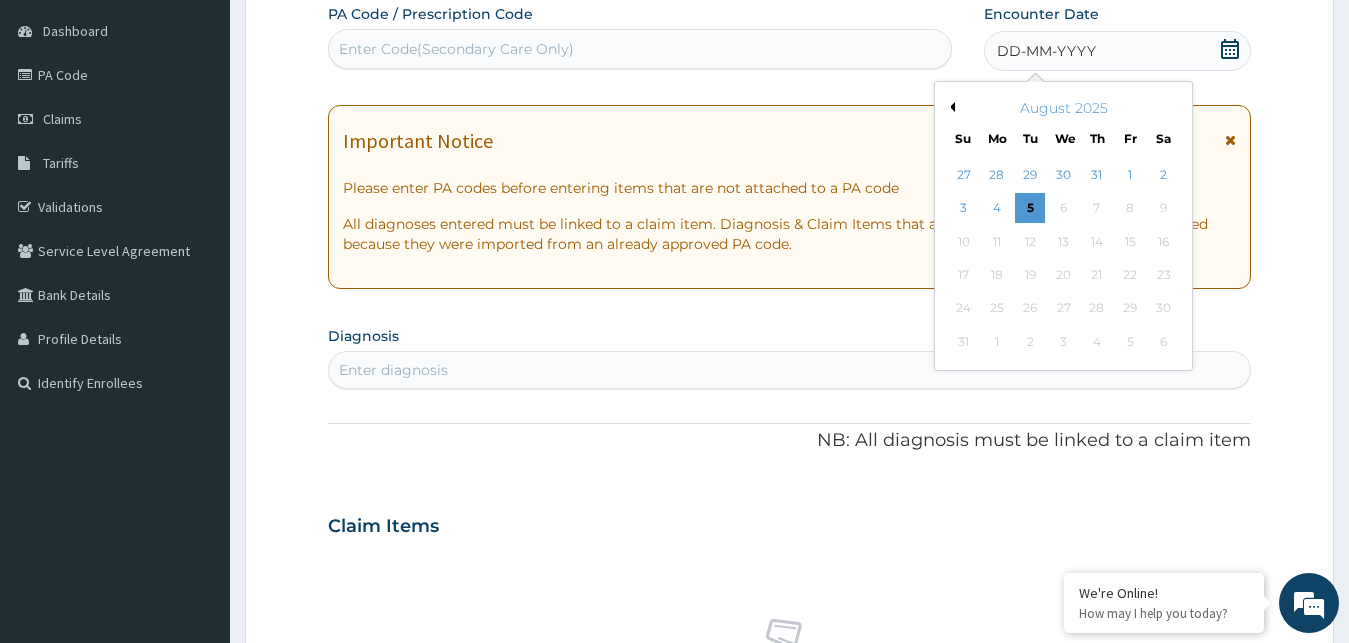 click on "Previous Month" at bounding box center [950, 107] 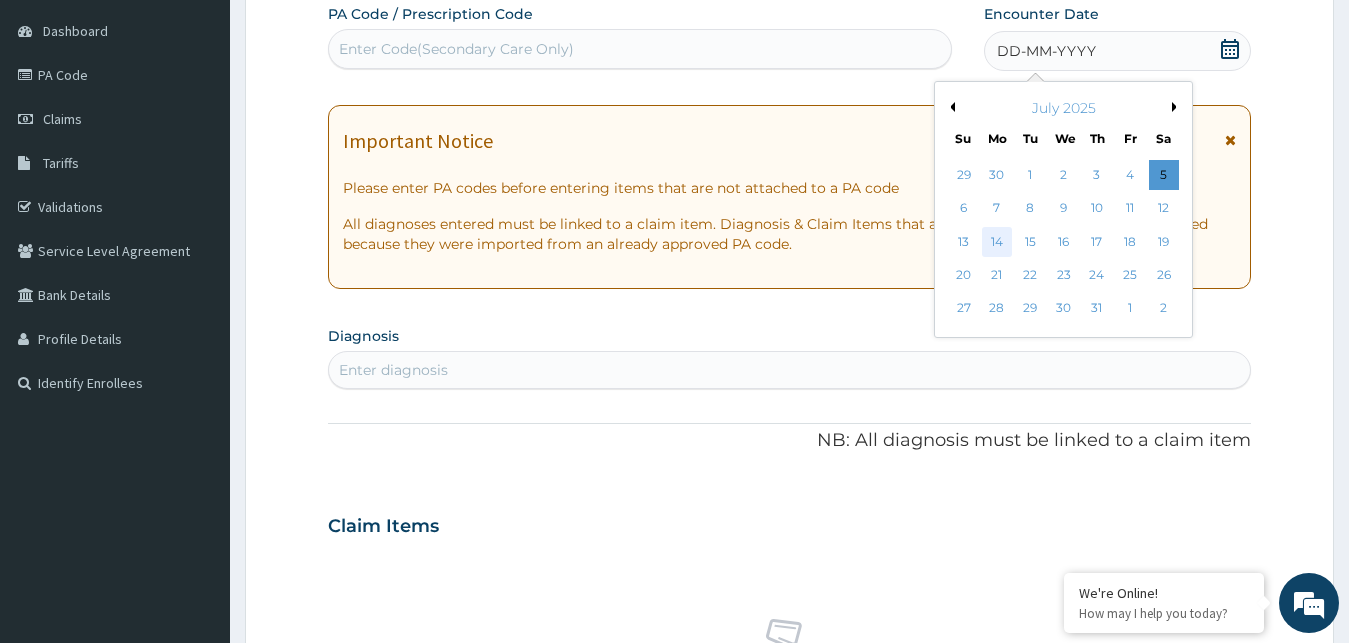 click on "14" at bounding box center [997, 242] 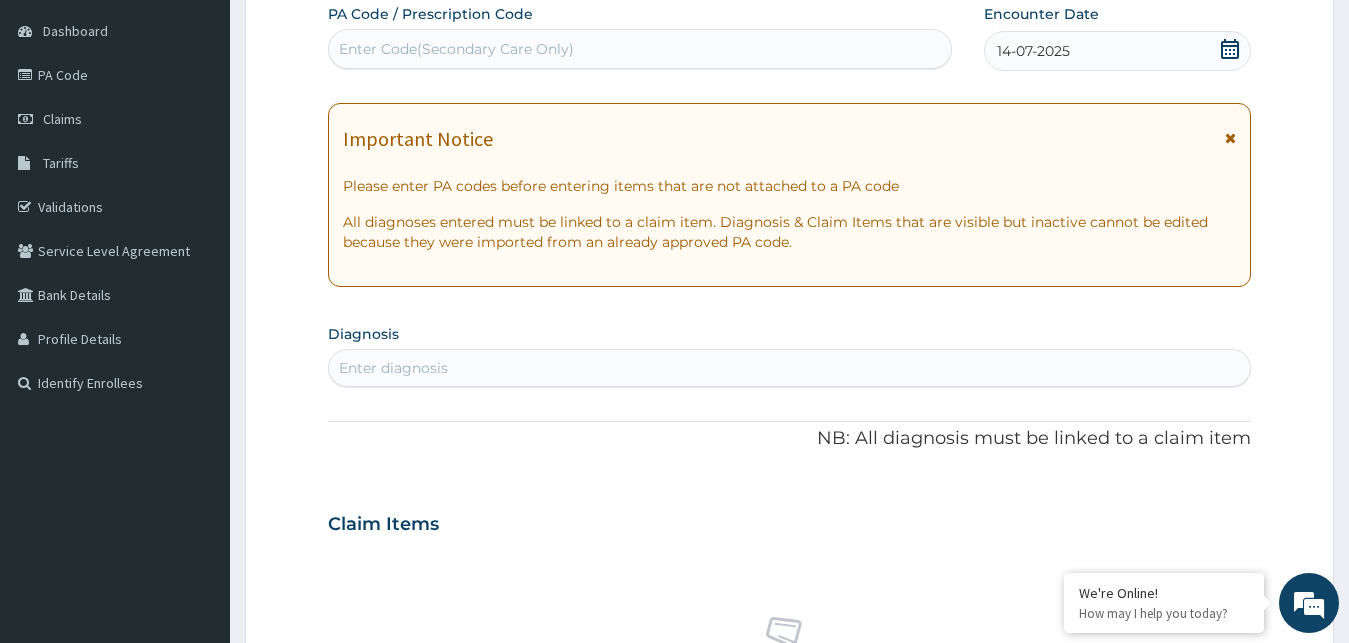click on "Enter diagnosis" at bounding box center (393, 368) 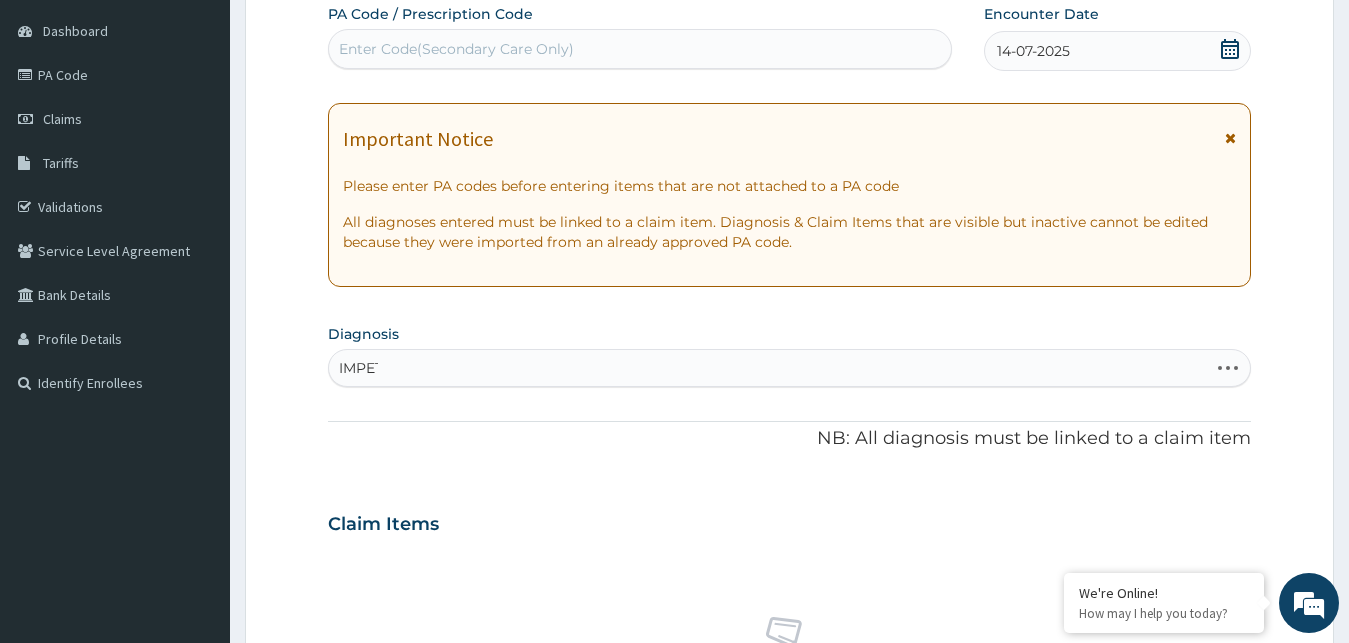 type on "IMPETI" 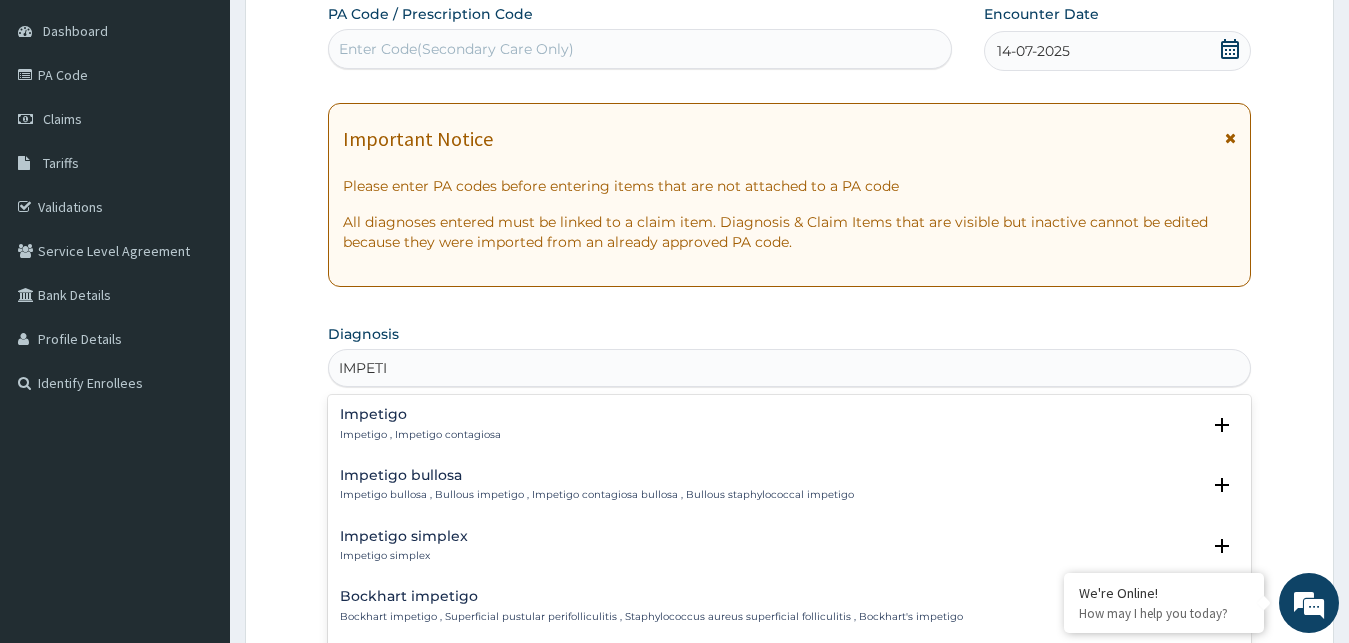 click on "Impetigo , Impetigo contagiosa" at bounding box center [420, 435] 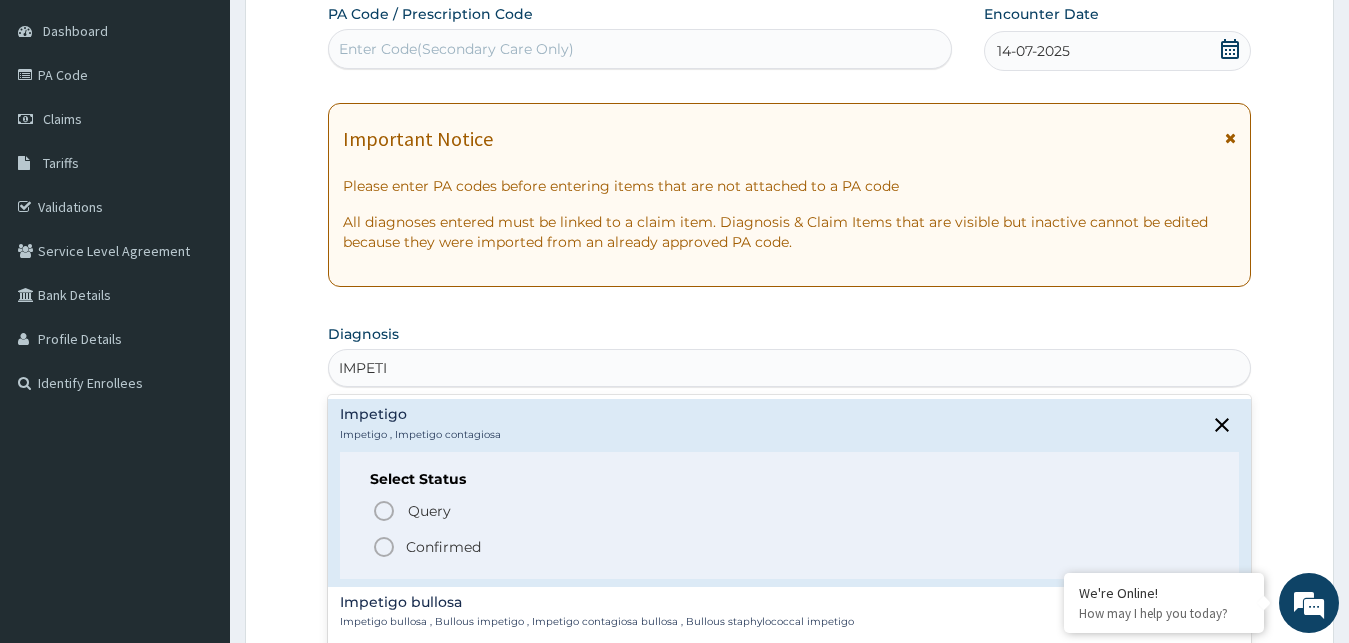 click on "Confirmed" at bounding box center [443, 547] 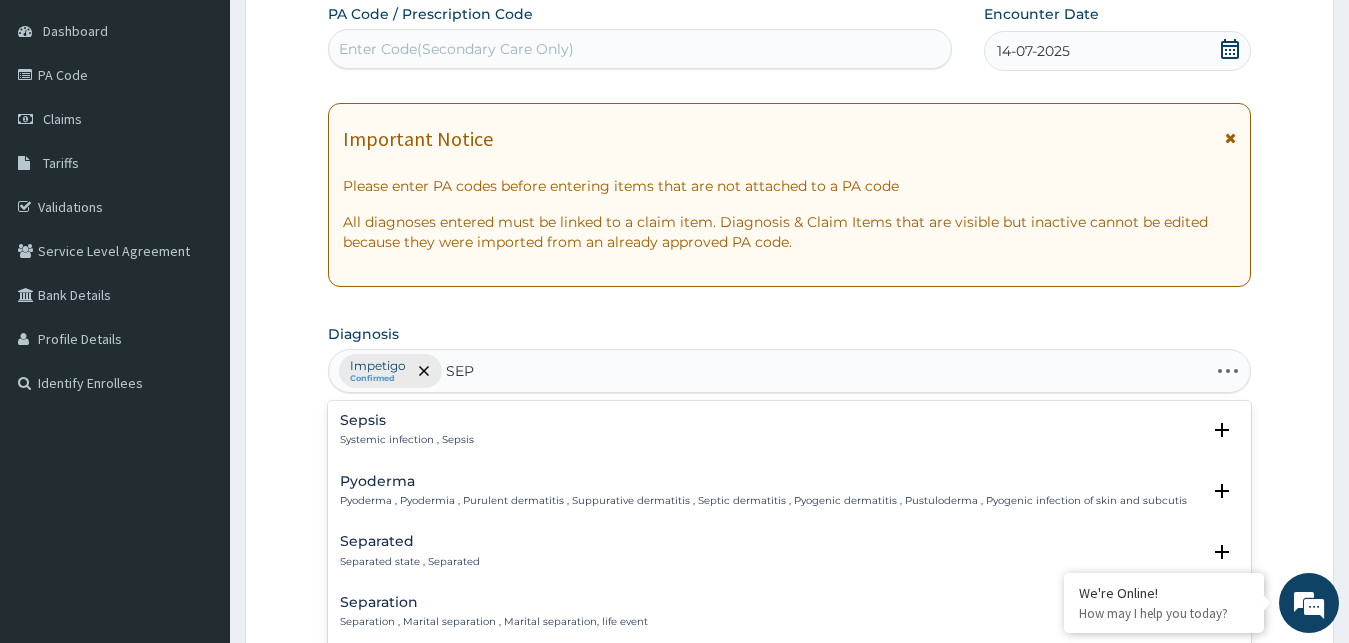 type on "SEPS" 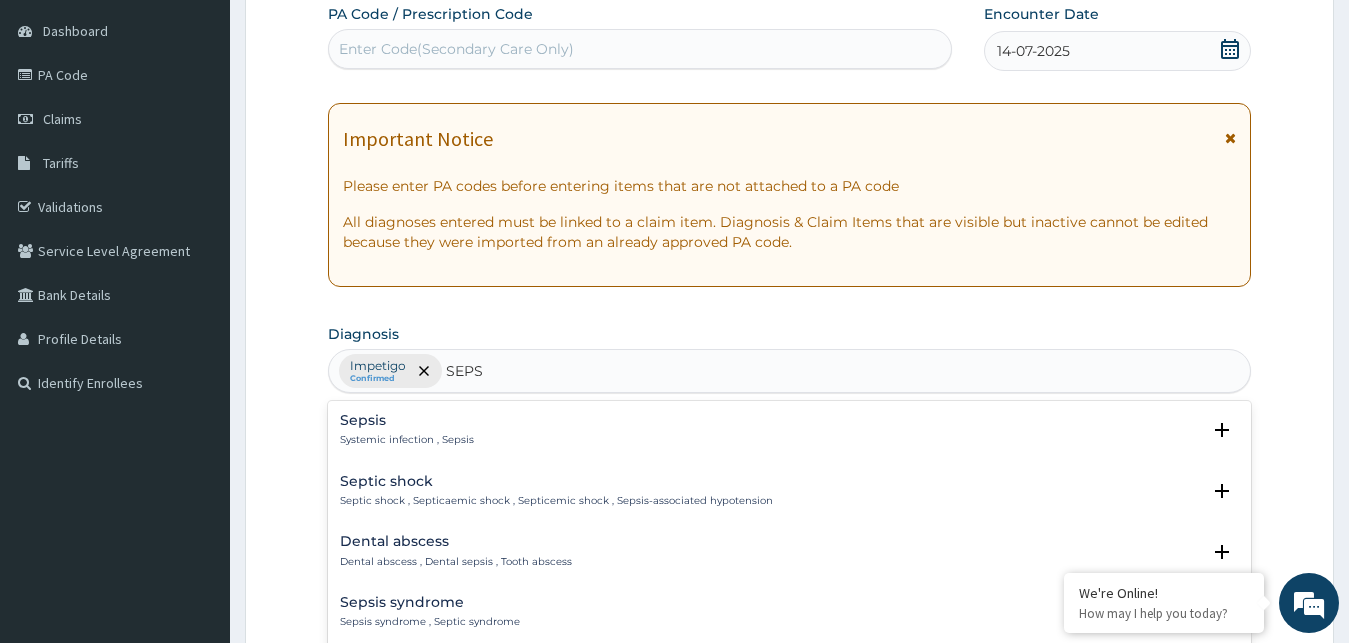 click on "Sepsis Systemic infection , Sepsis" at bounding box center [407, 430] 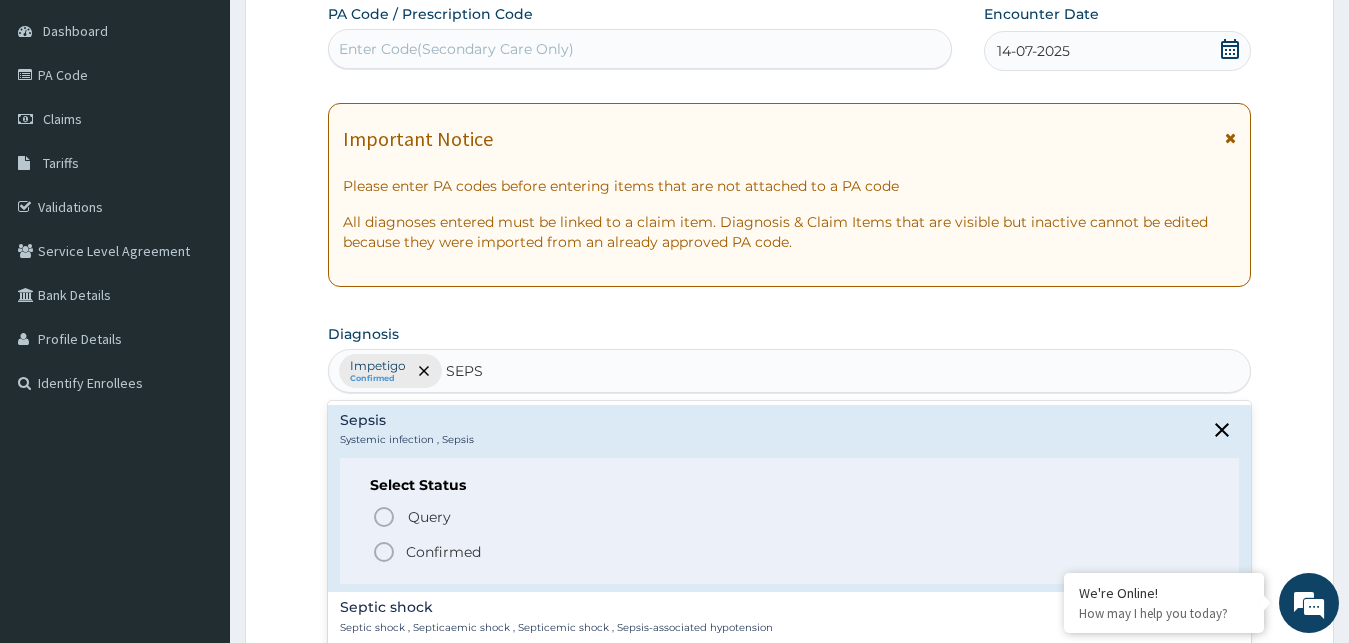 click on "Confirmed" at bounding box center (443, 552) 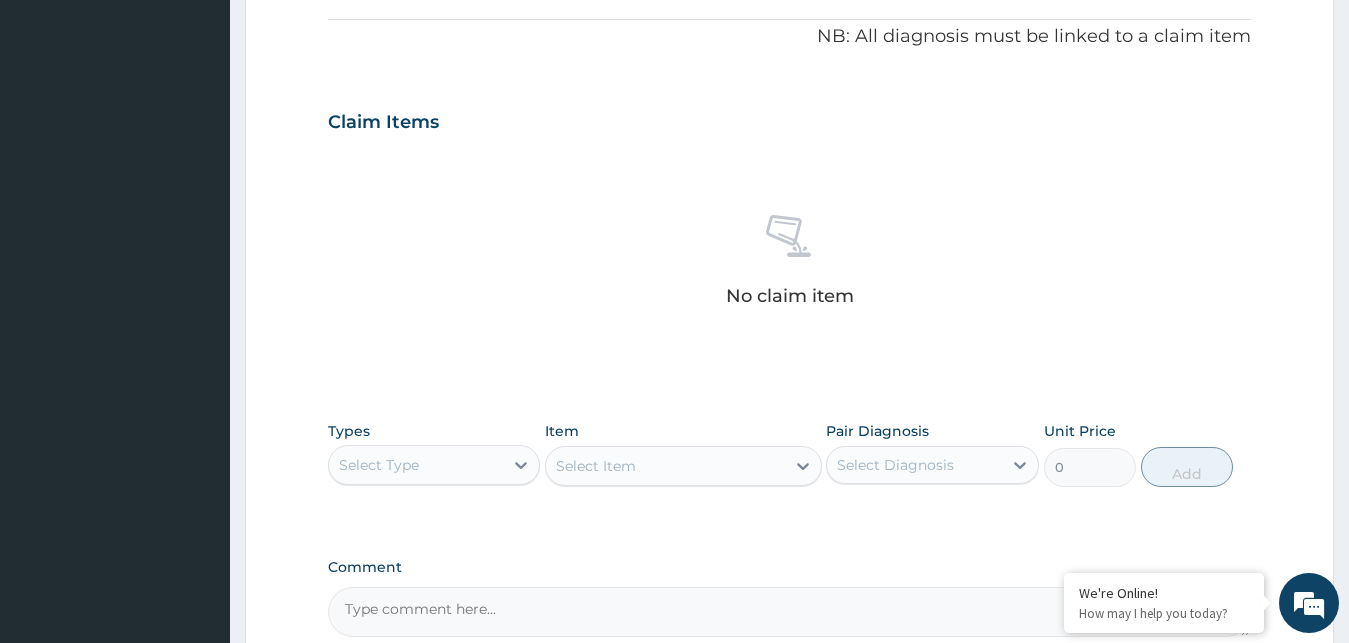 scroll, scrollTop: 697, scrollLeft: 0, axis: vertical 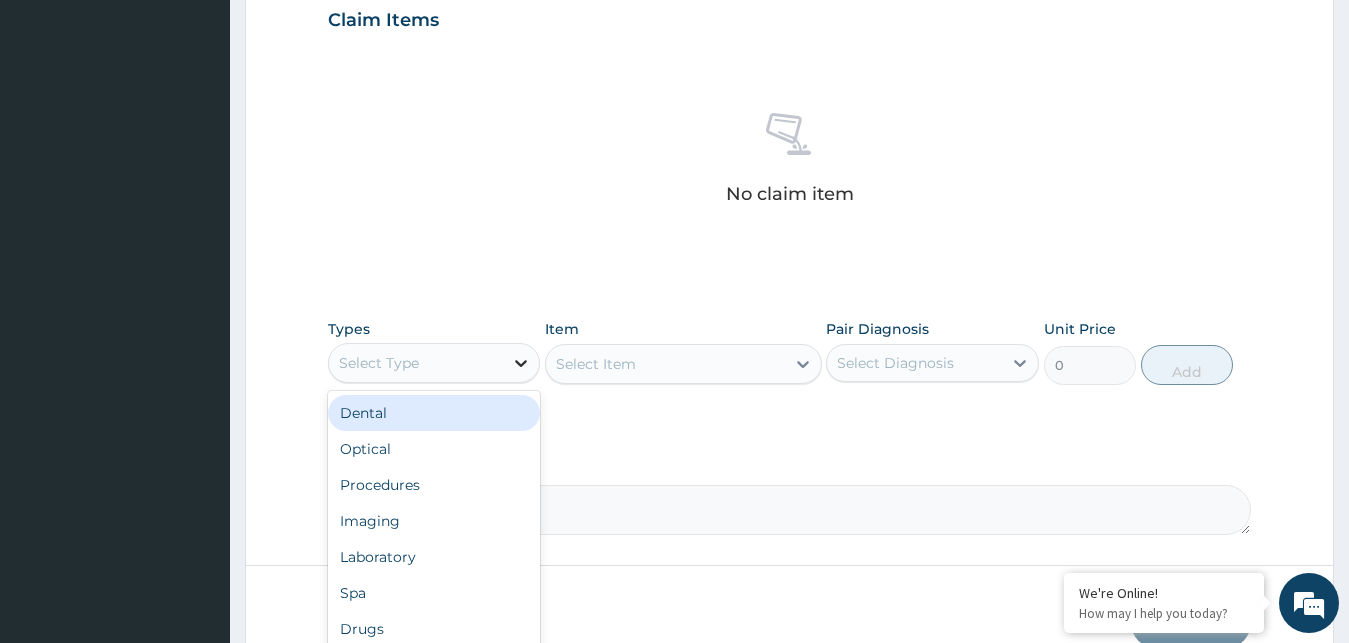 click 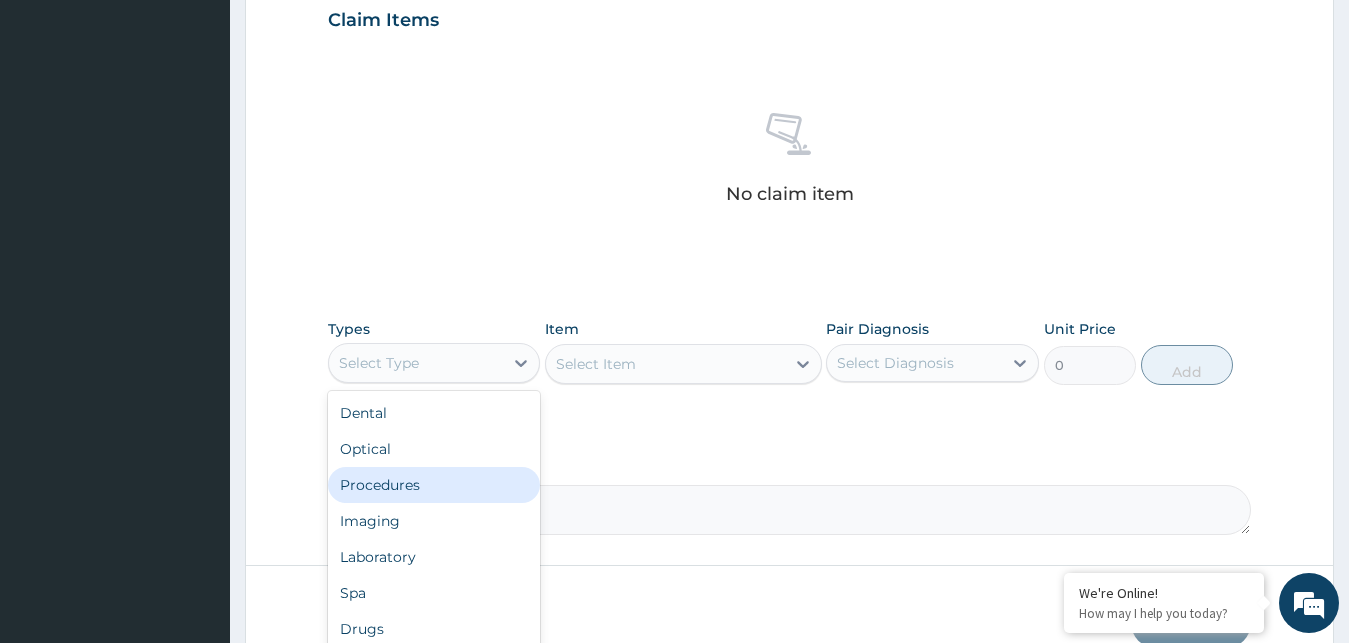 click on "Procedures" at bounding box center [434, 485] 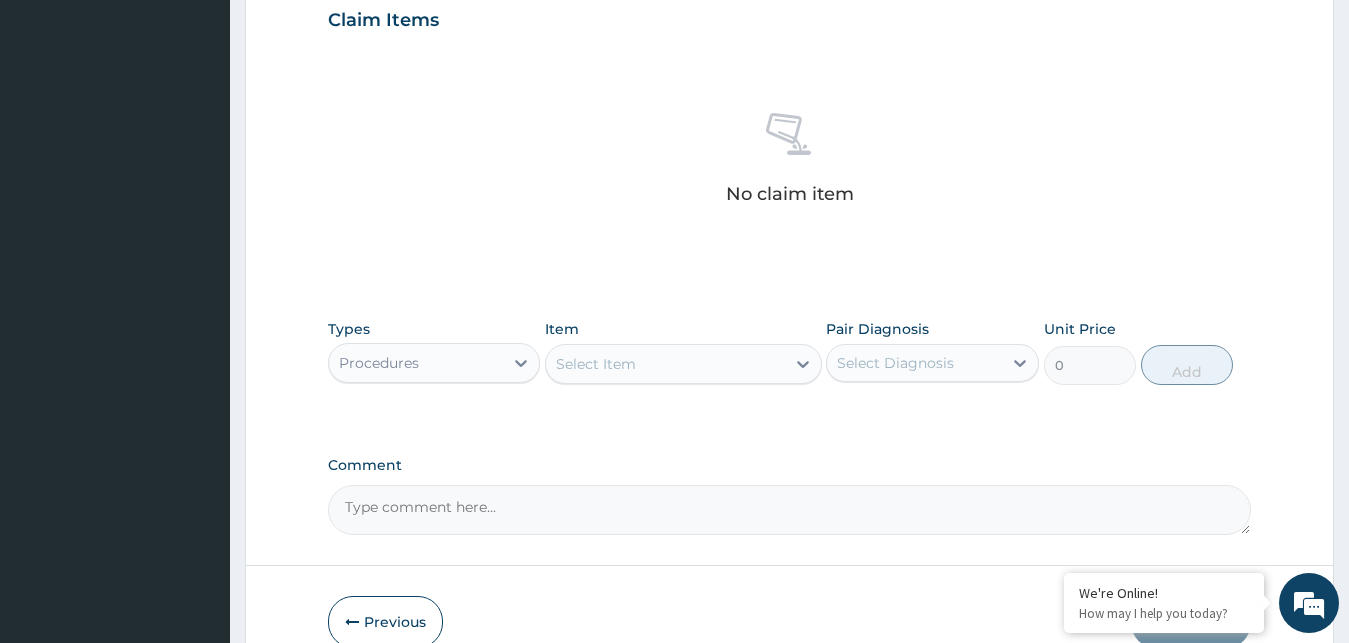 click on "Select Item" at bounding box center [596, 364] 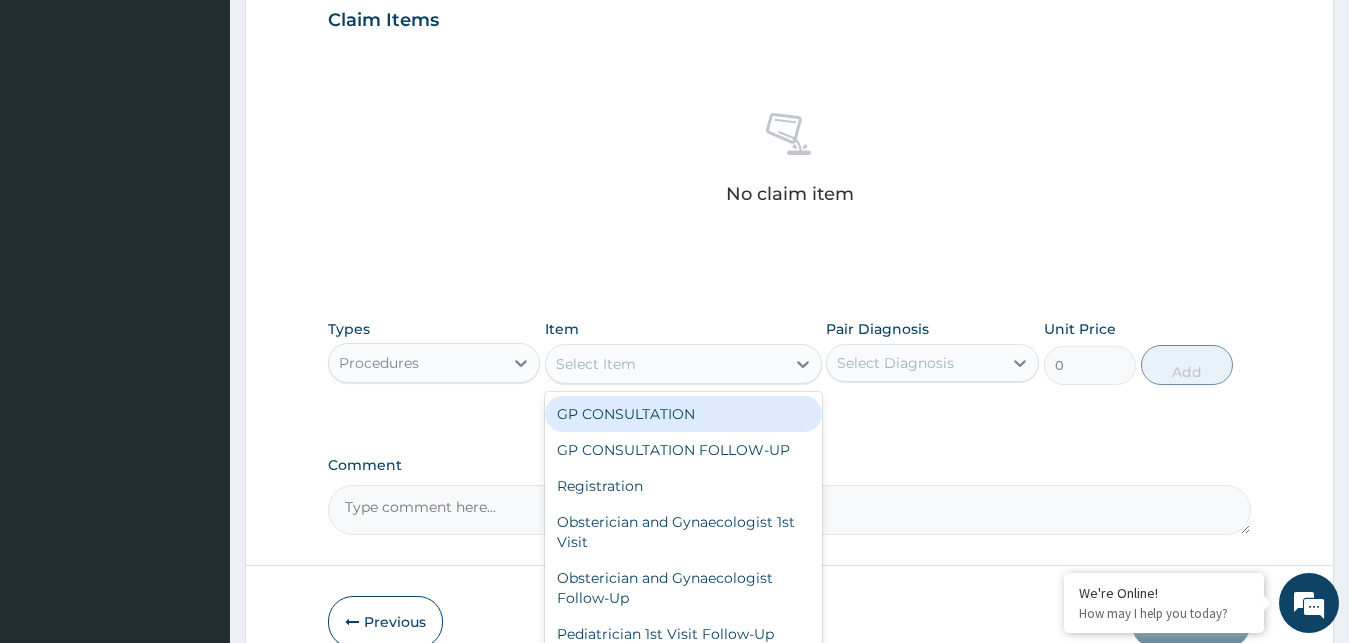 click on "GP CONSULTATION" at bounding box center [683, 414] 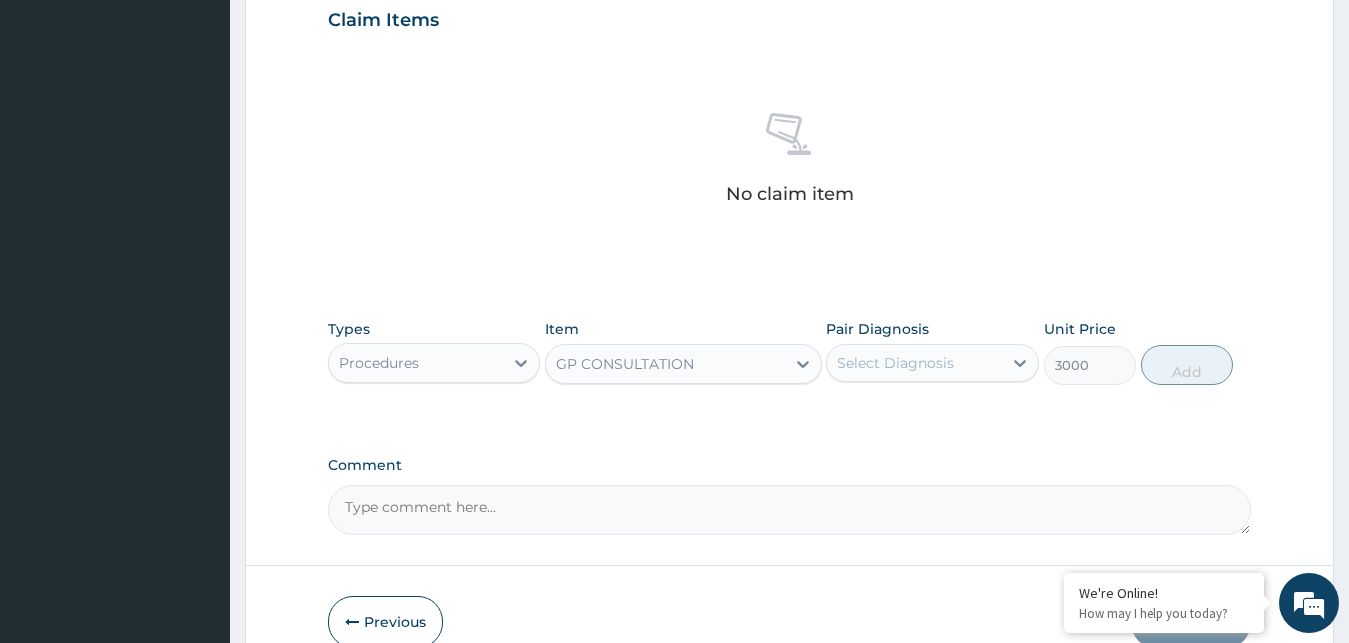 type on "3000" 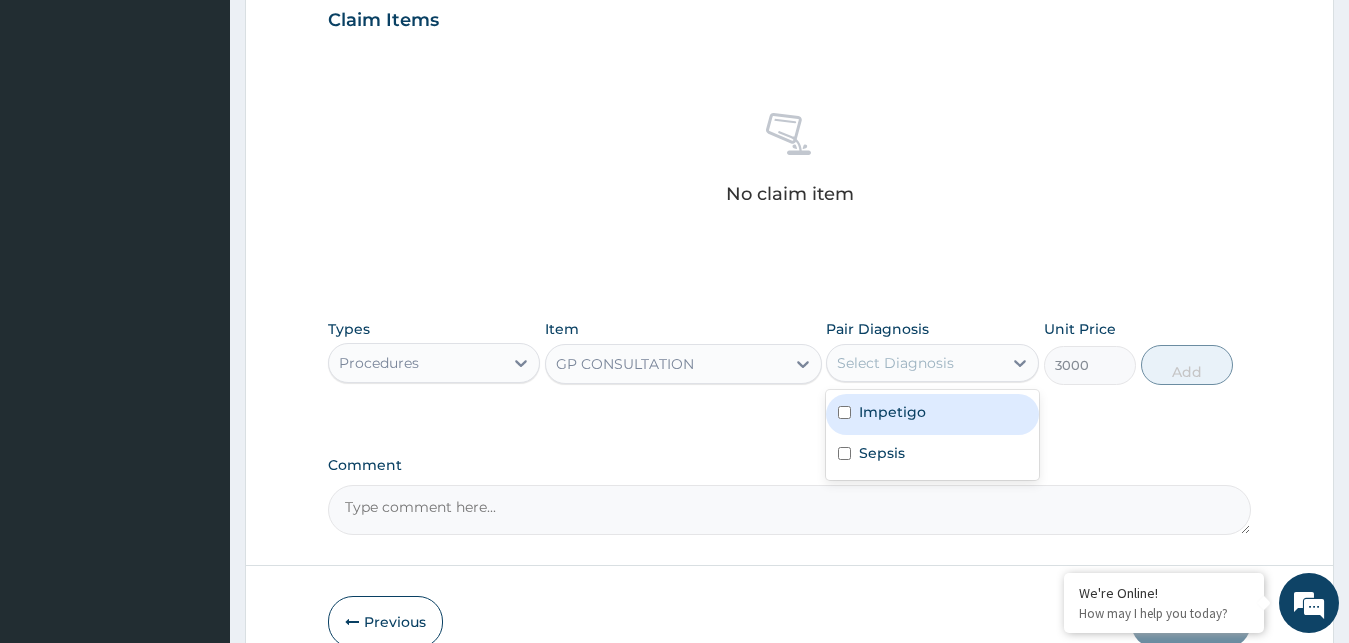 click on "Select Diagnosis" at bounding box center [895, 363] 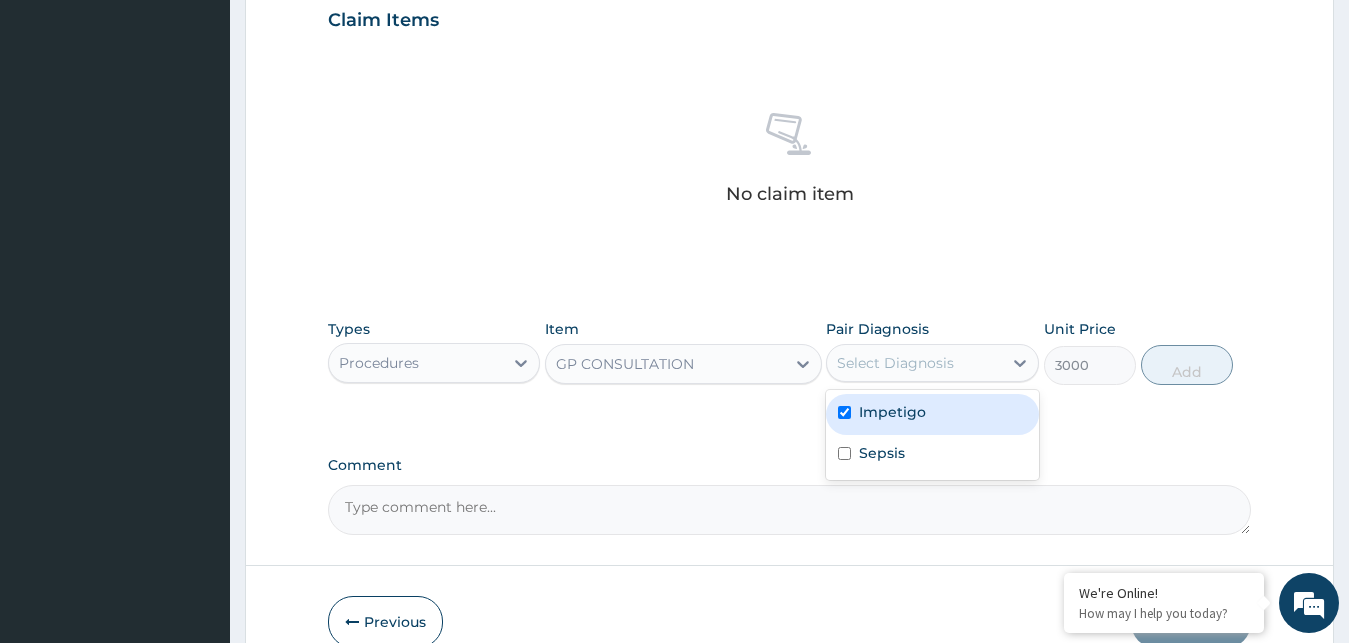 checkbox on "true" 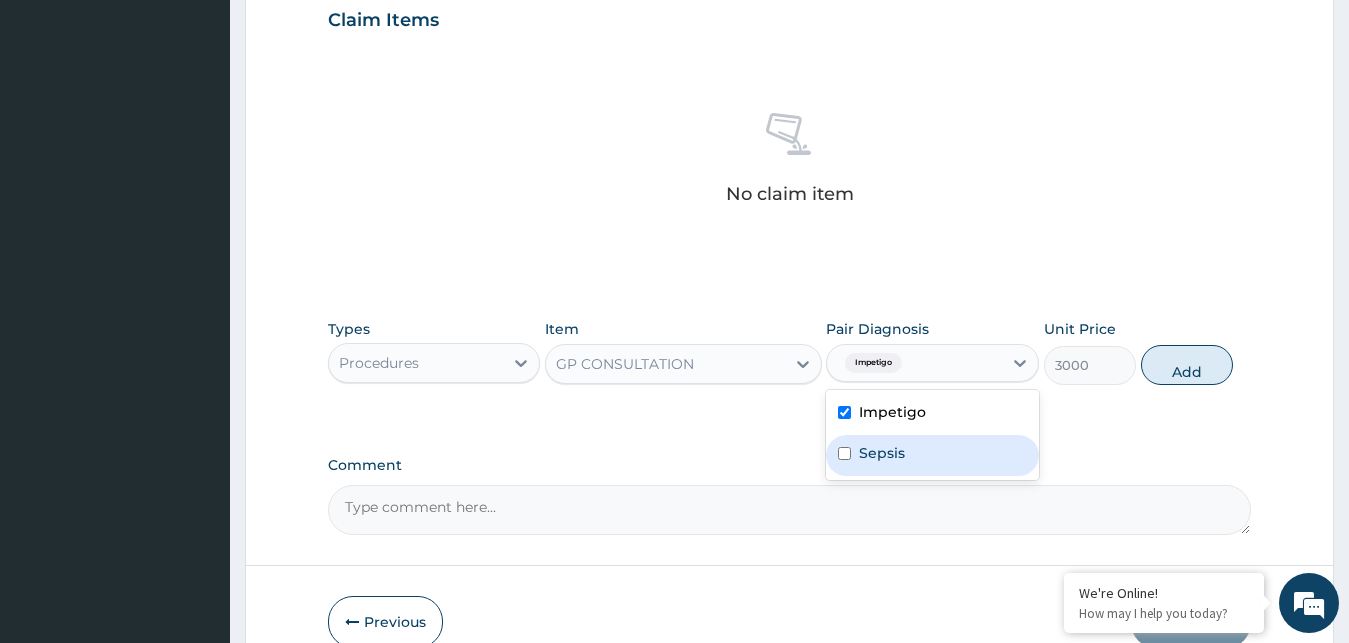 click on "Sepsis" at bounding box center [932, 455] 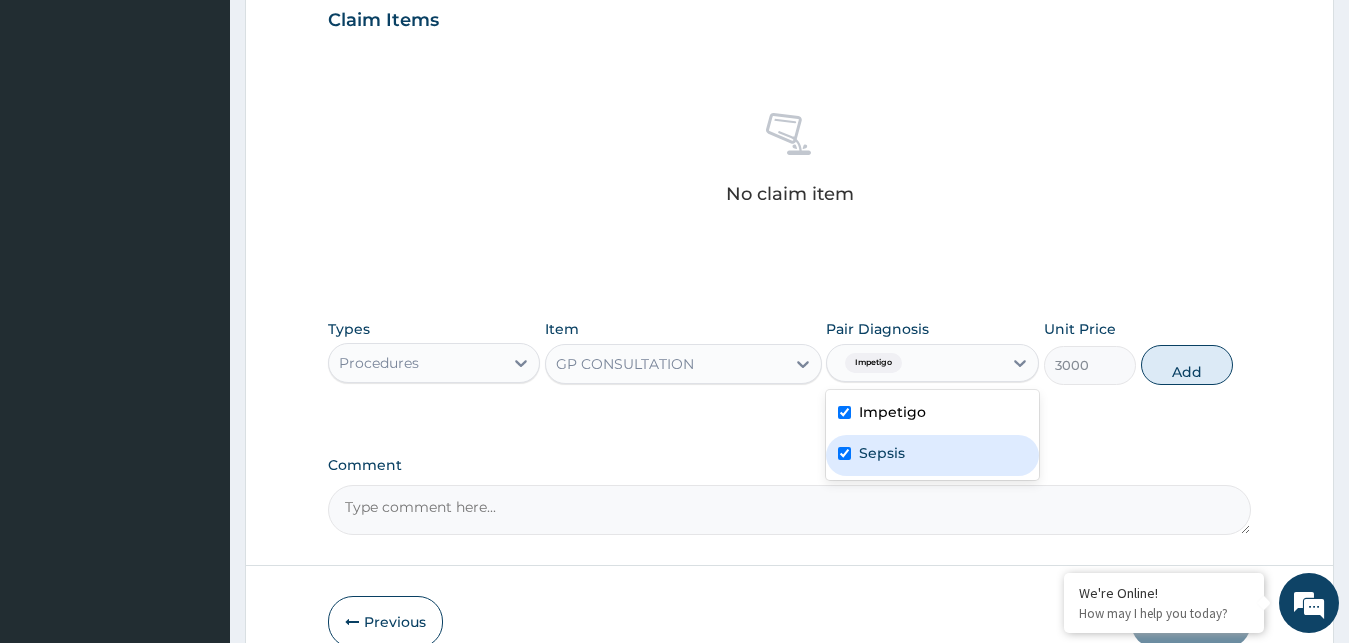 checkbox on "true" 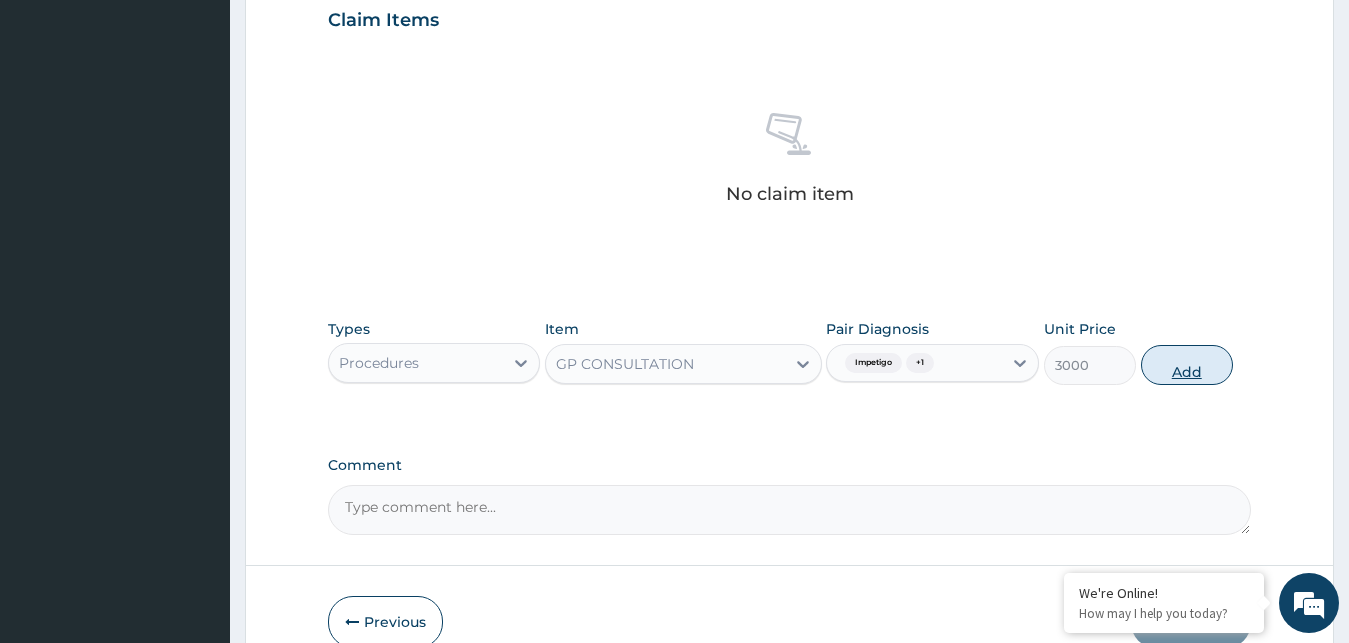 click on "Add" at bounding box center [1187, 365] 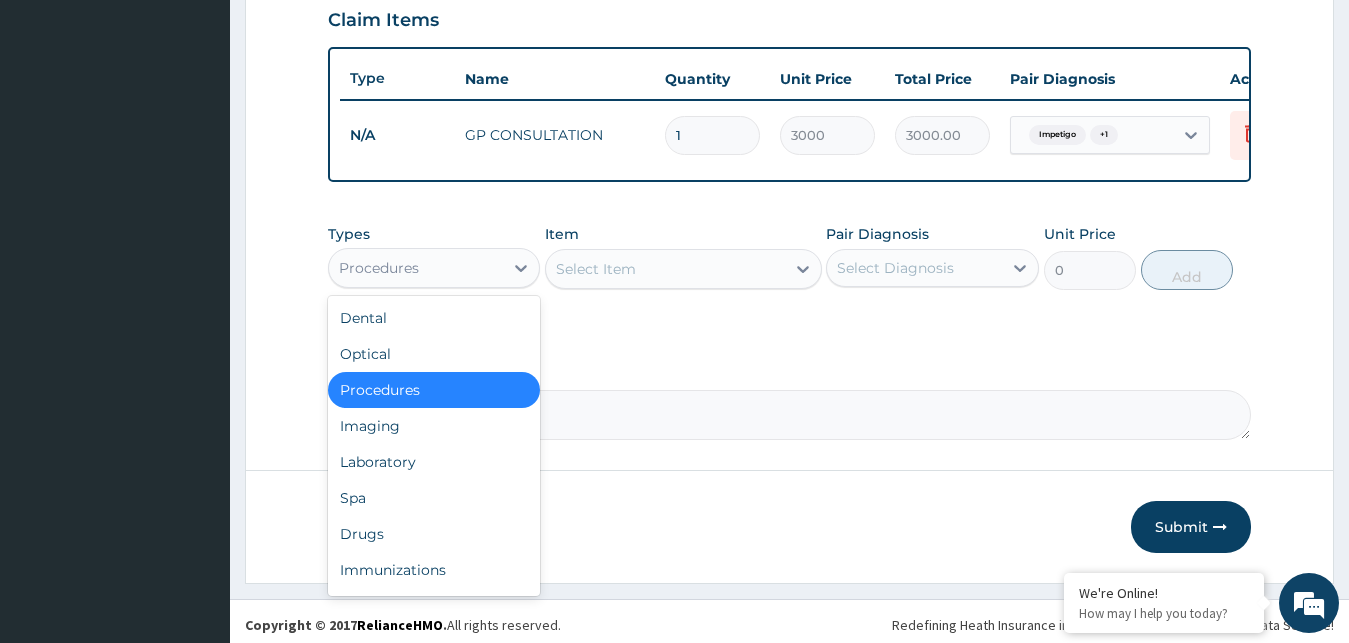 click on "Procedures" at bounding box center [416, 268] 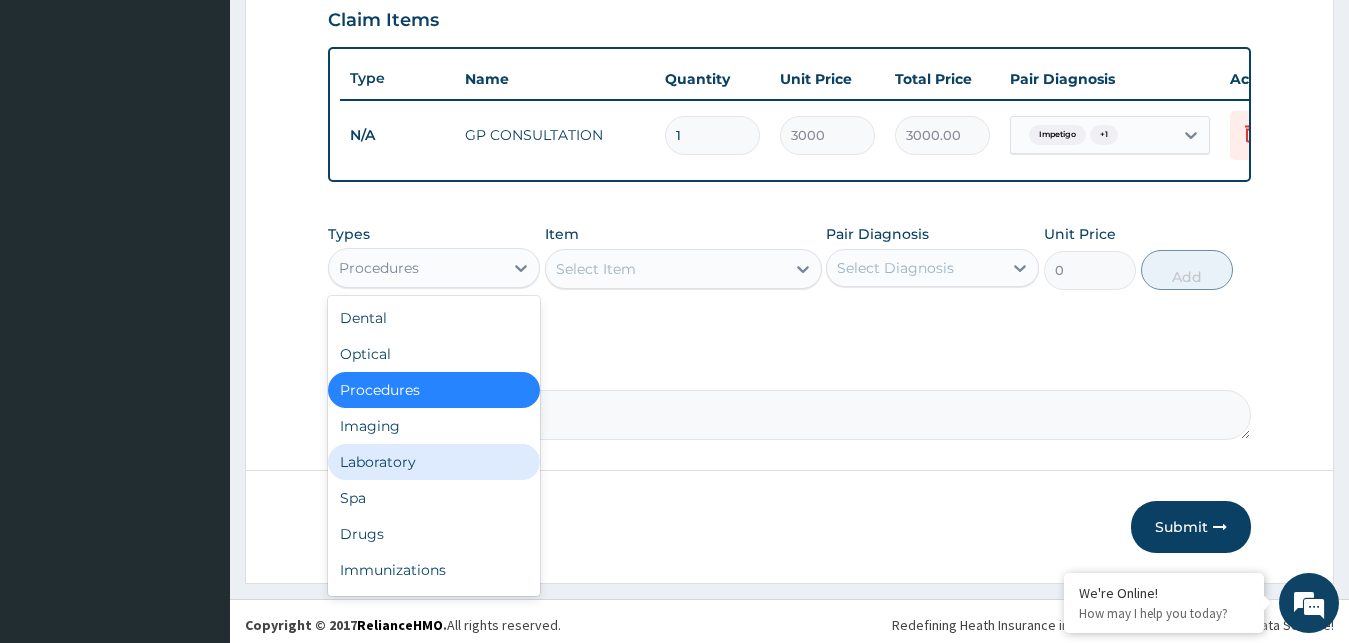 click on "Laboratory" at bounding box center (434, 462) 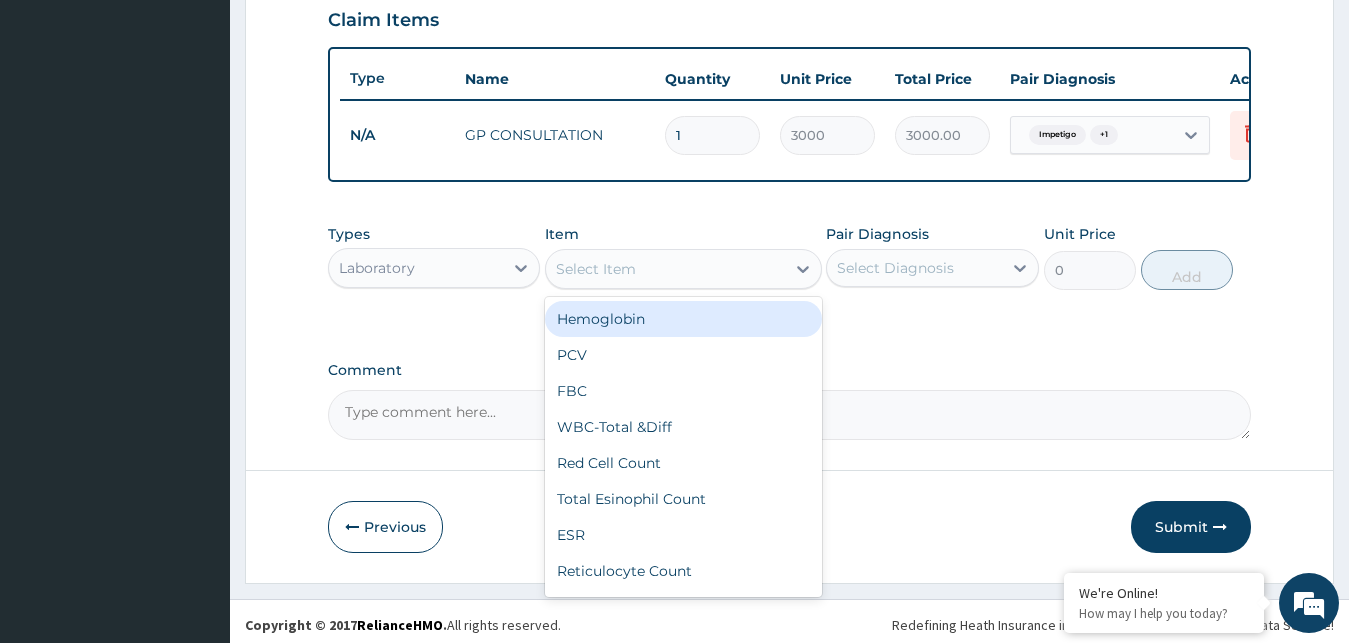 click on "Select Item" at bounding box center (596, 269) 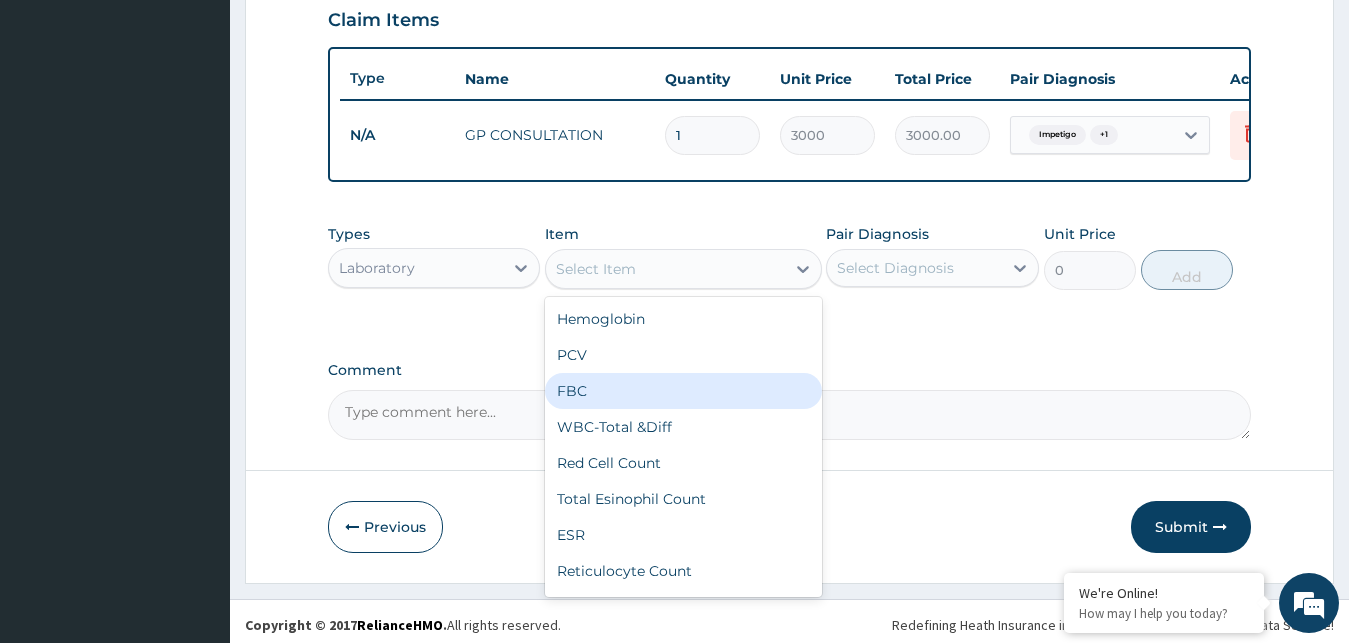 click on "FBC" at bounding box center [683, 391] 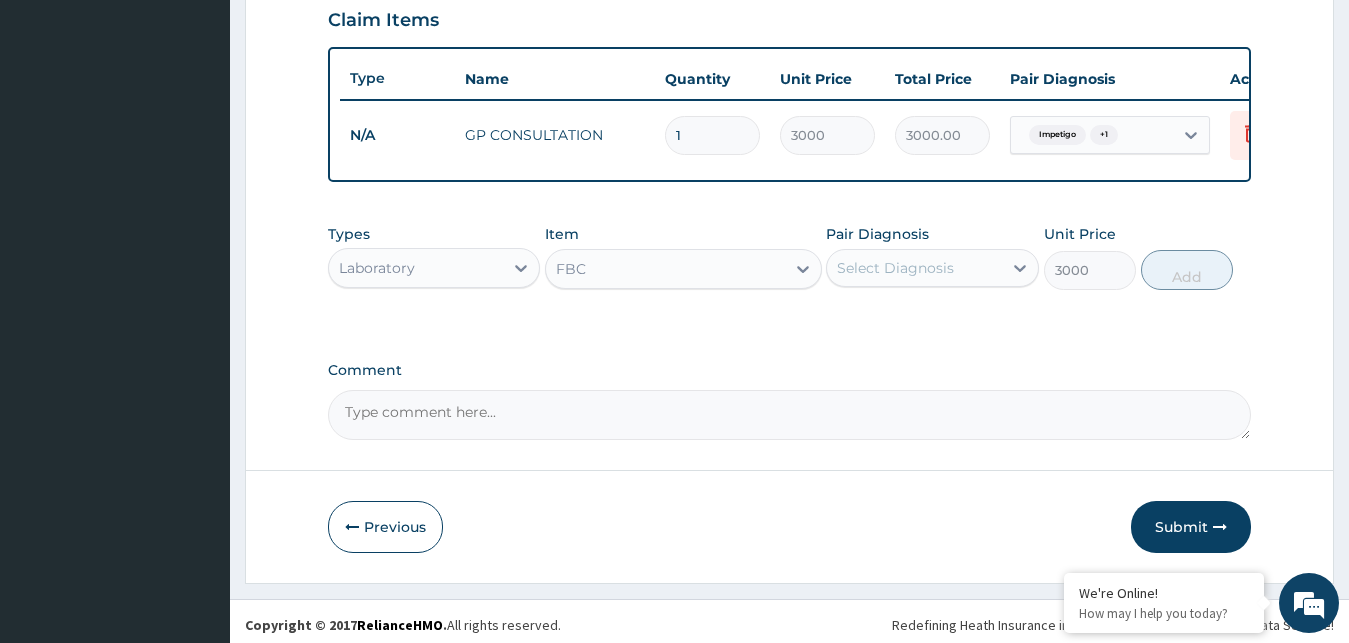 click on "Select Diagnosis" at bounding box center (895, 268) 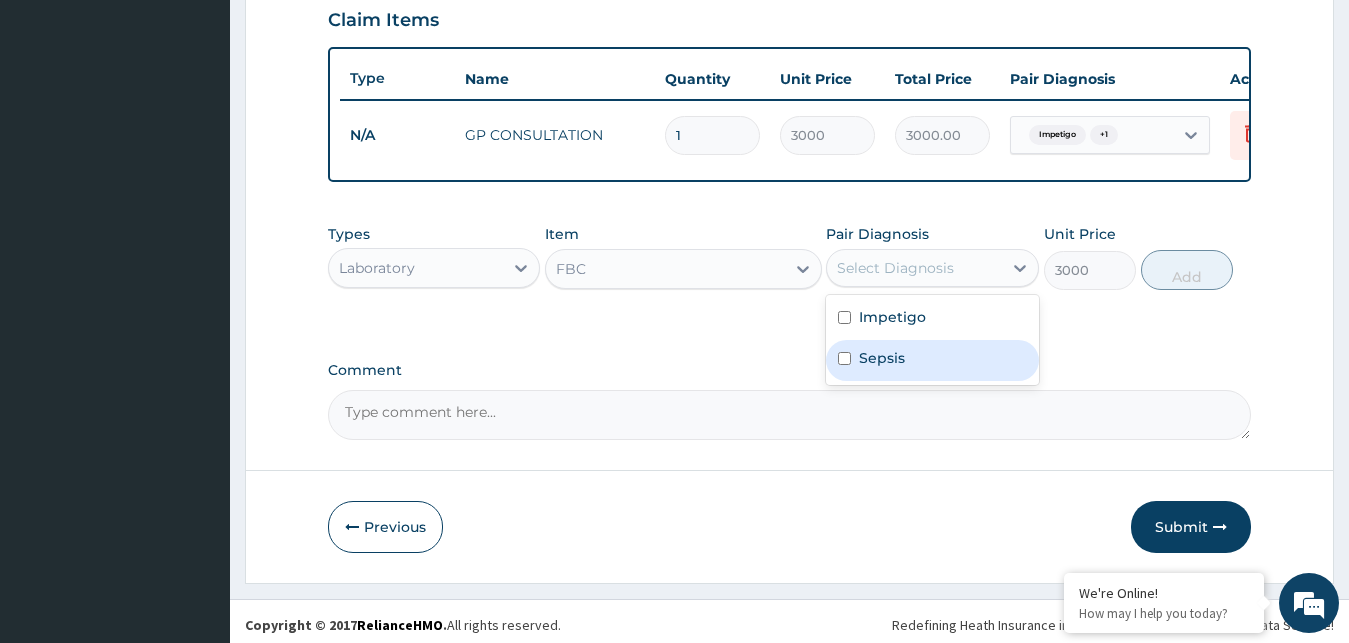 click on "Sepsis" at bounding box center (932, 360) 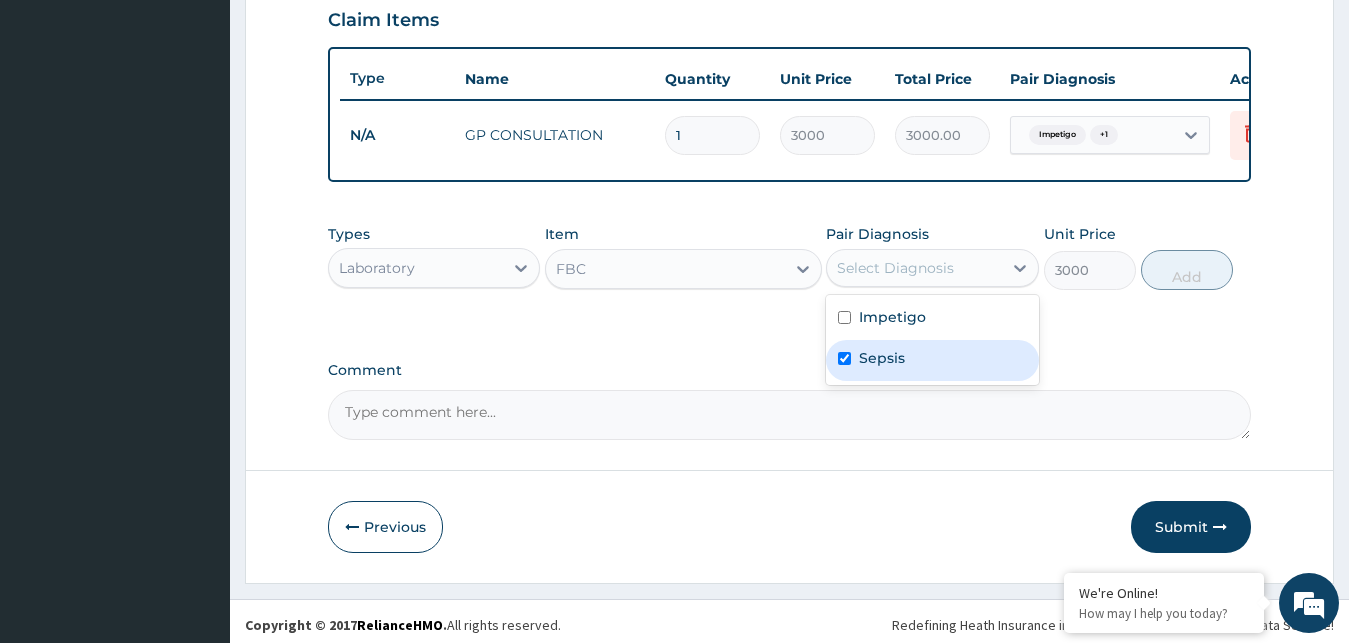 checkbox on "true" 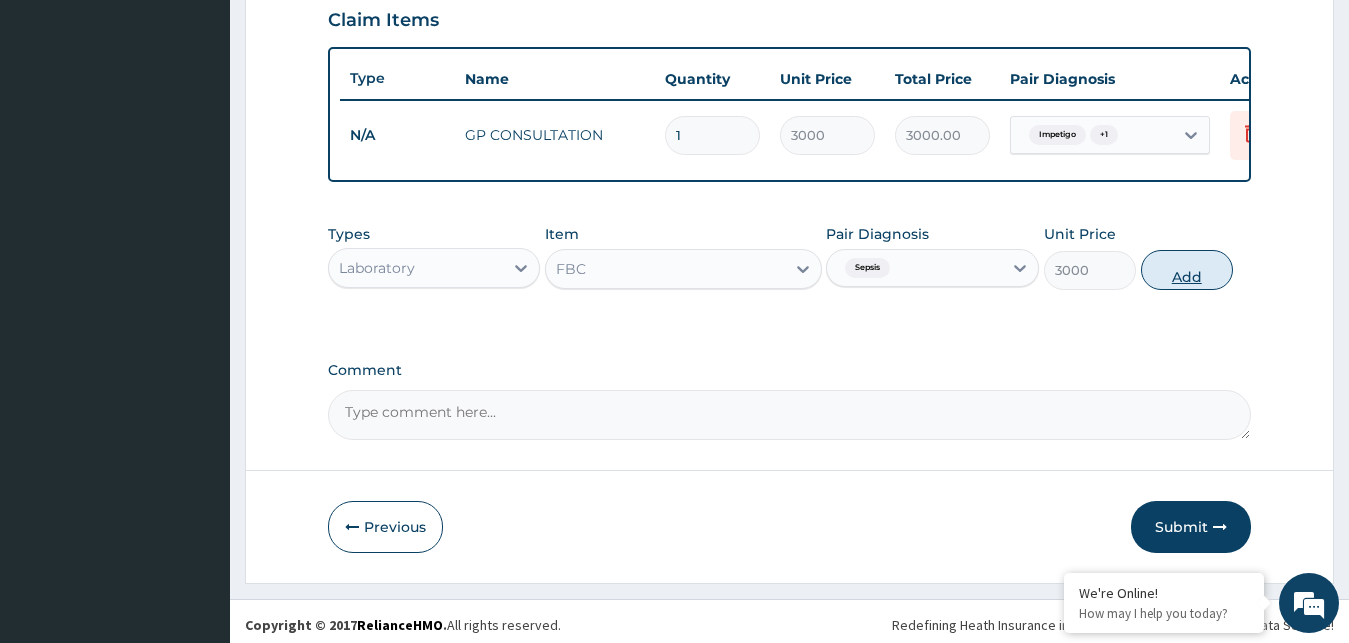 click on "Add" at bounding box center (1187, 270) 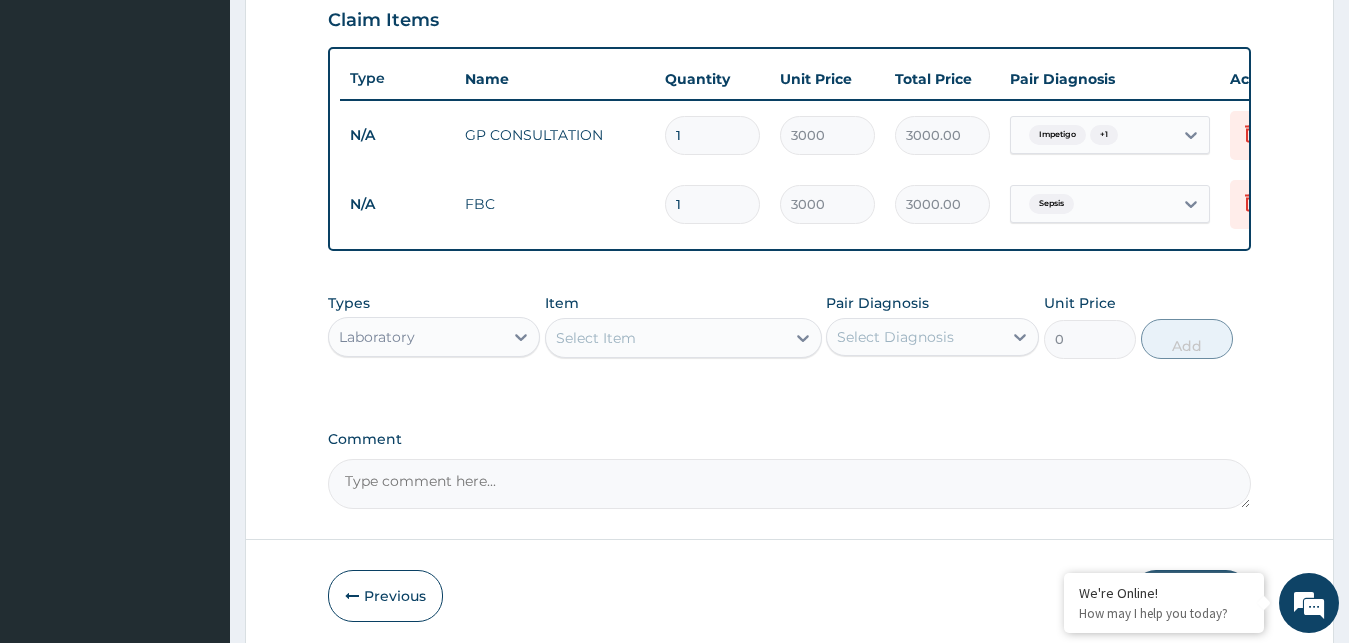 click on "Select Item" at bounding box center (665, 338) 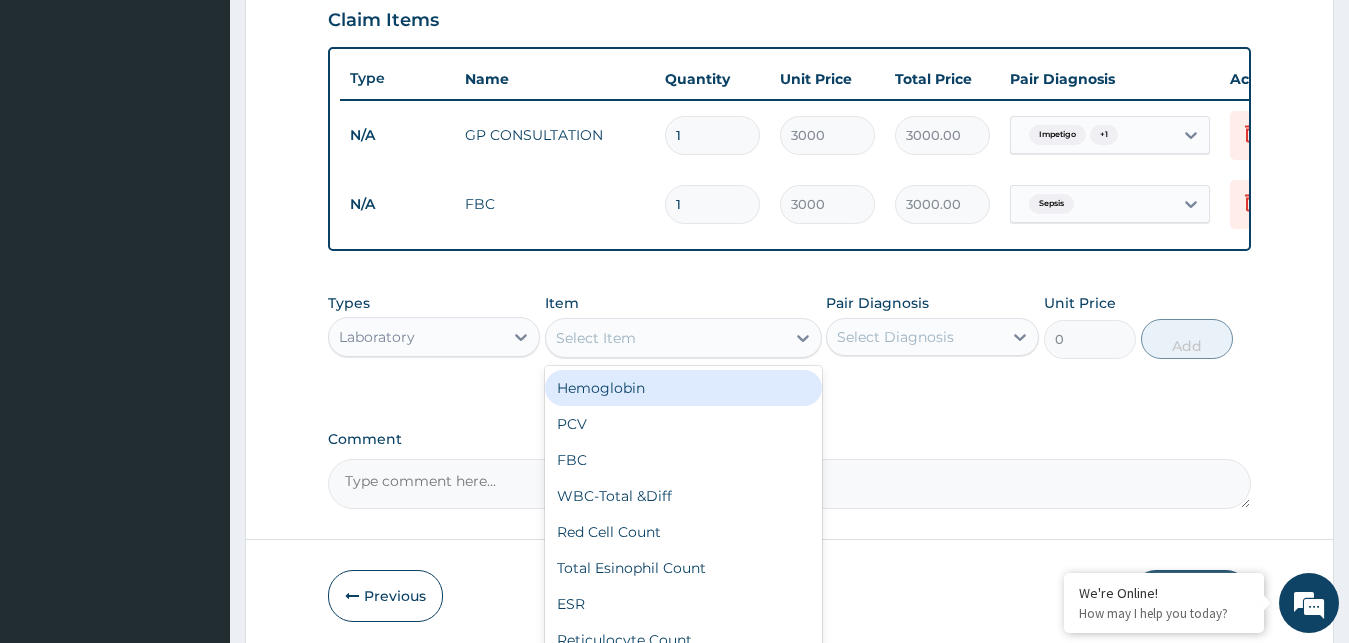 click on "Laboratory" at bounding box center [416, 337] 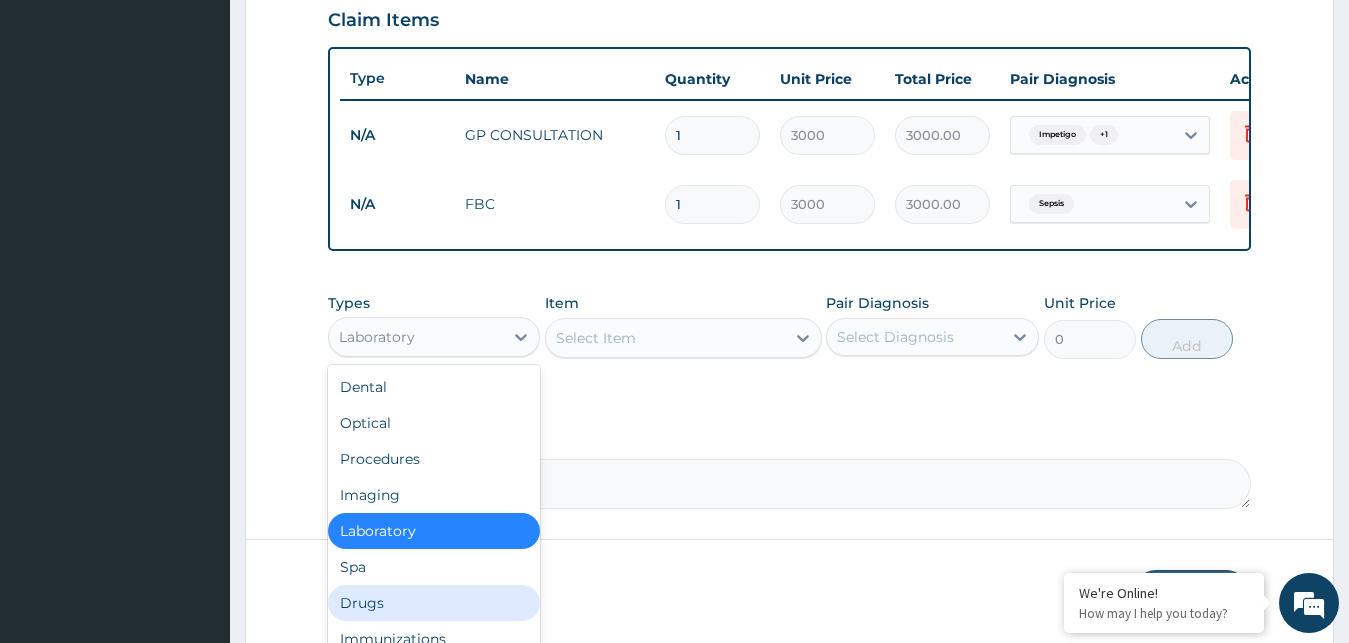 click on "Drugs" at bounding box center [434, 603] 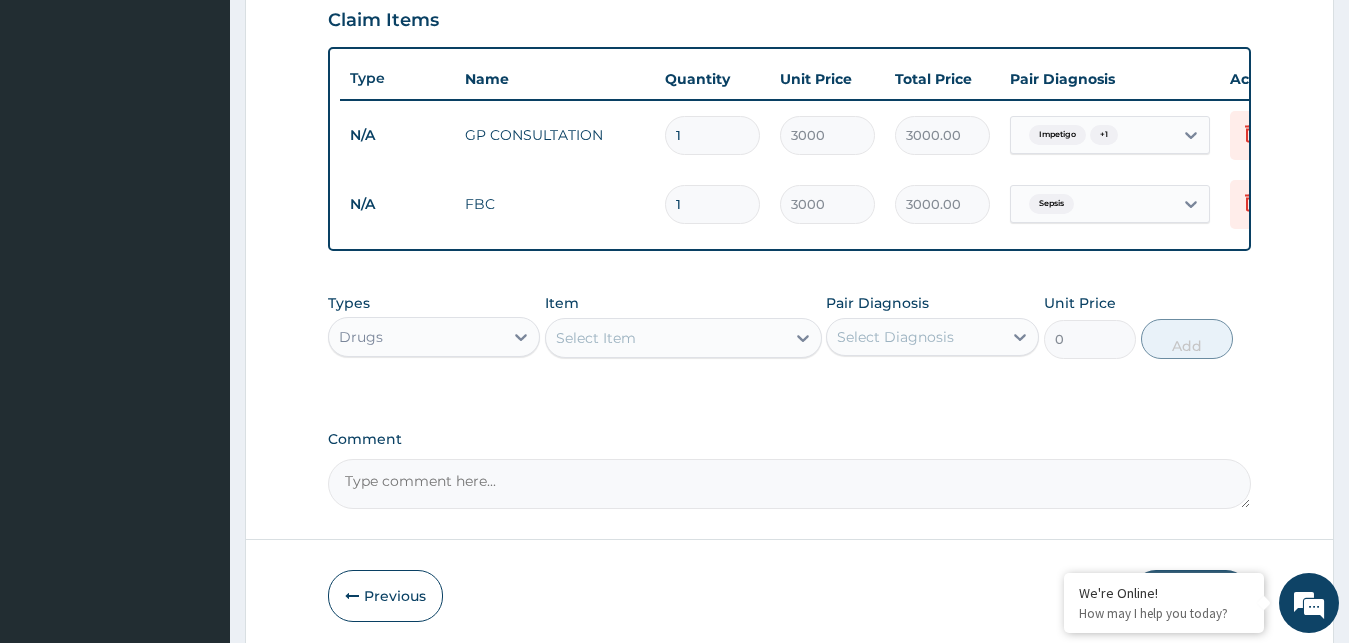 click on "Select Item" at bounding box center (596, 338) 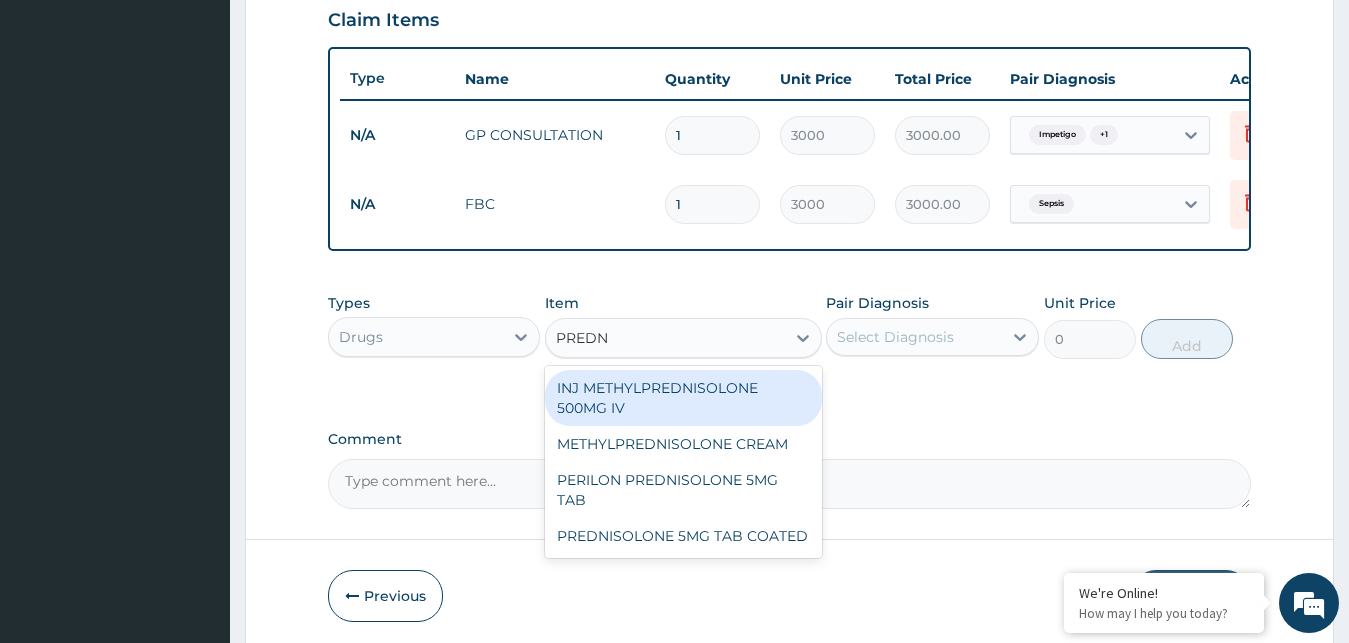 type on "PREDNI" 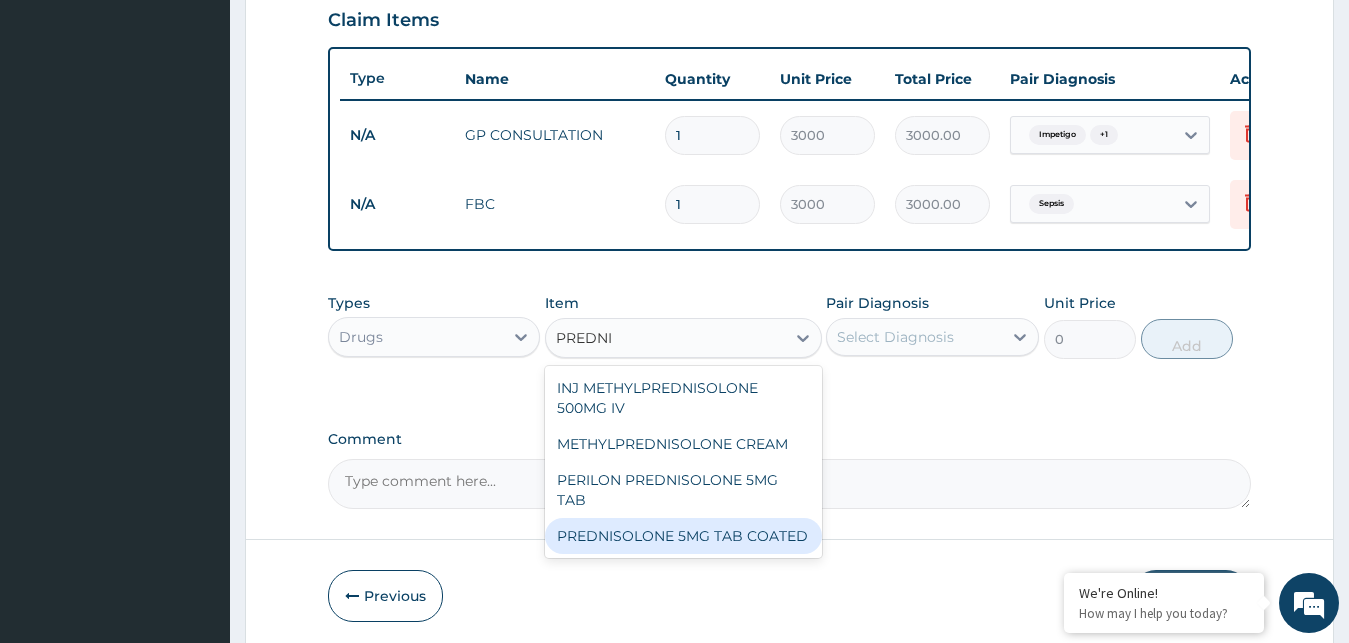 click on "PREDNISOLONE 5MG TAB COATED" at bounding box center [683, 536] 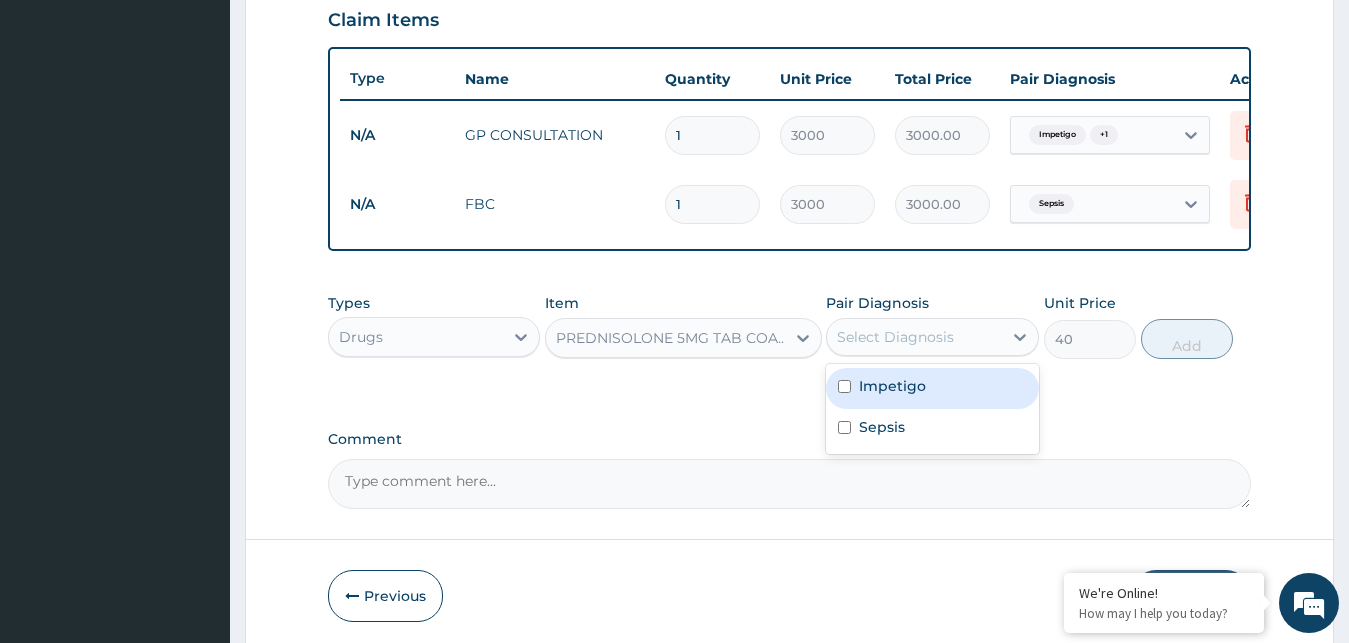 click on "Select Diagnosis" at bounding box center [895, 337] 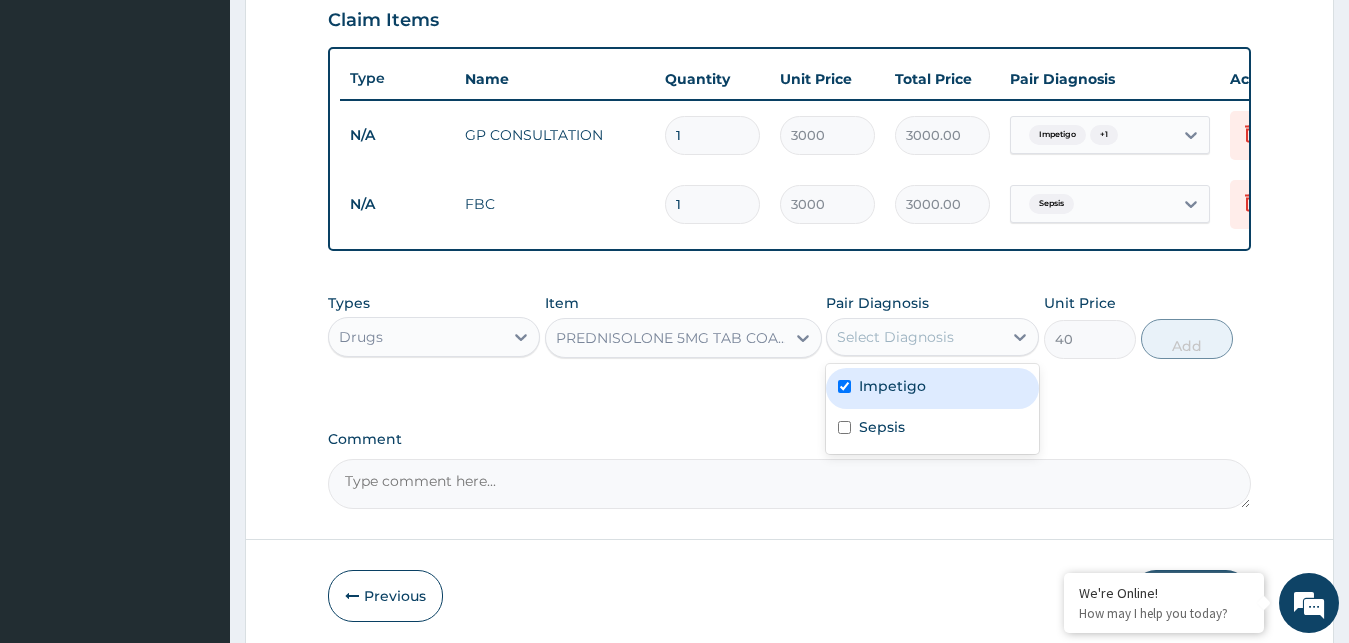 checkbox on "true" 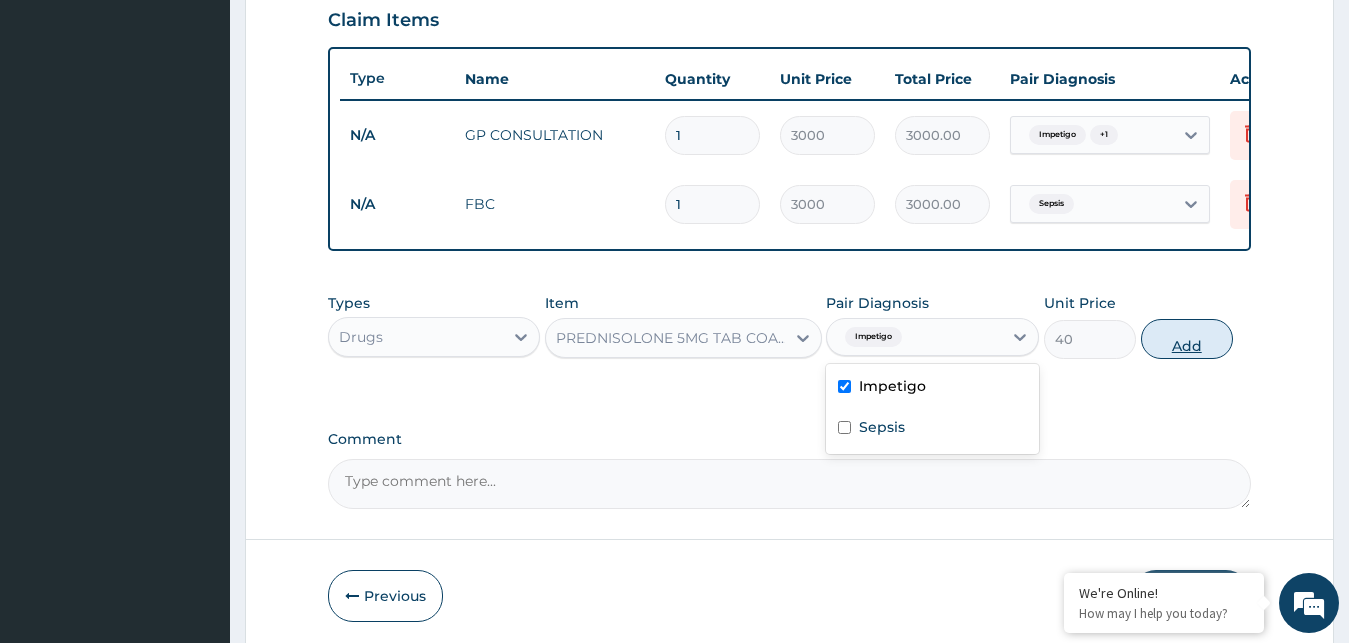 click on "Add" at bounding box center [1187, 339] 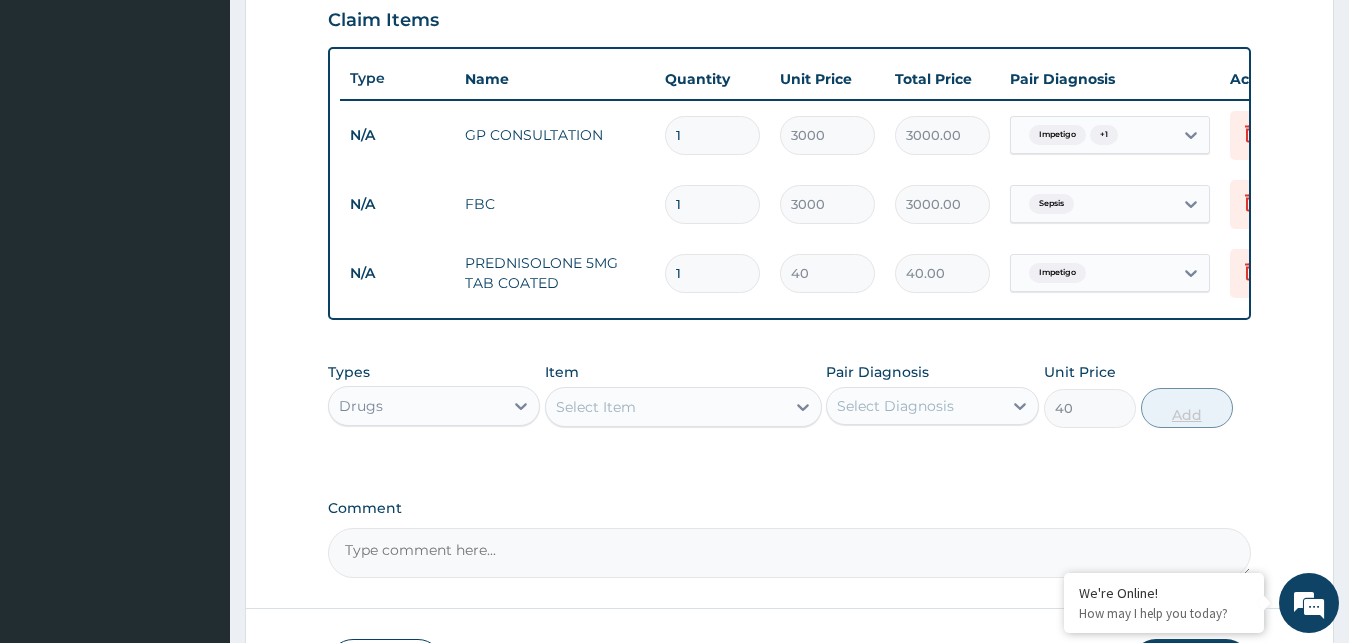 type on "0" 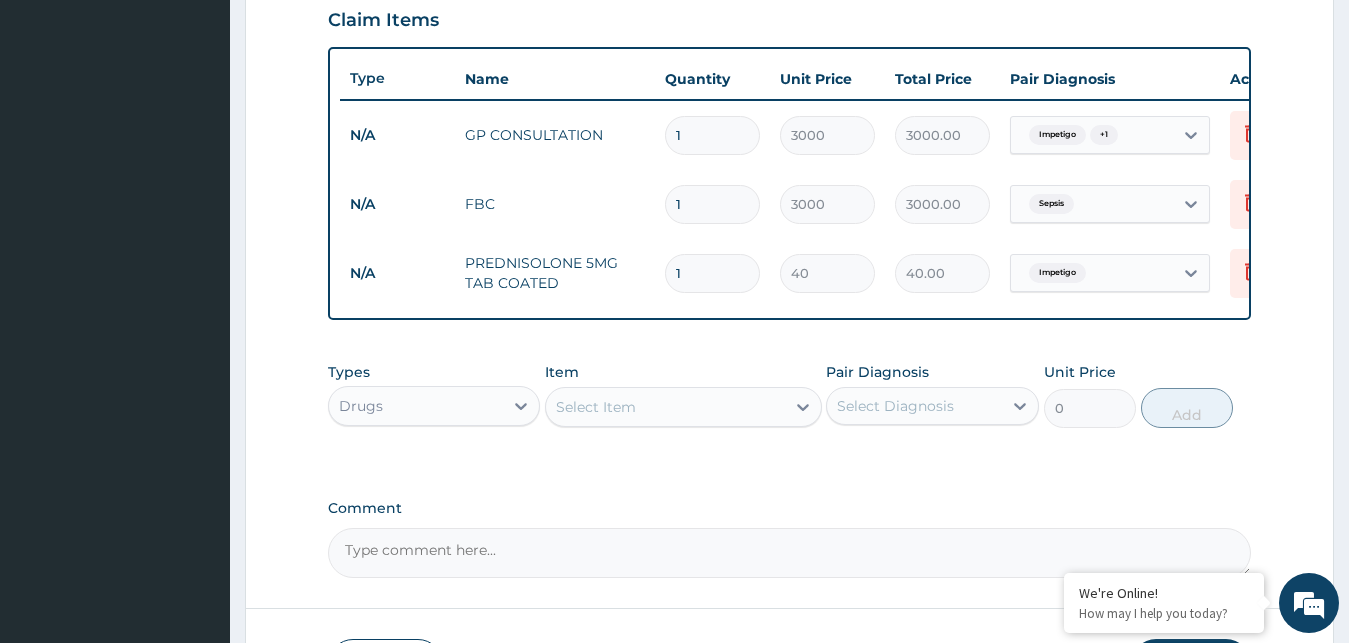 click on "Select Item" at bounding box center [596, 407] 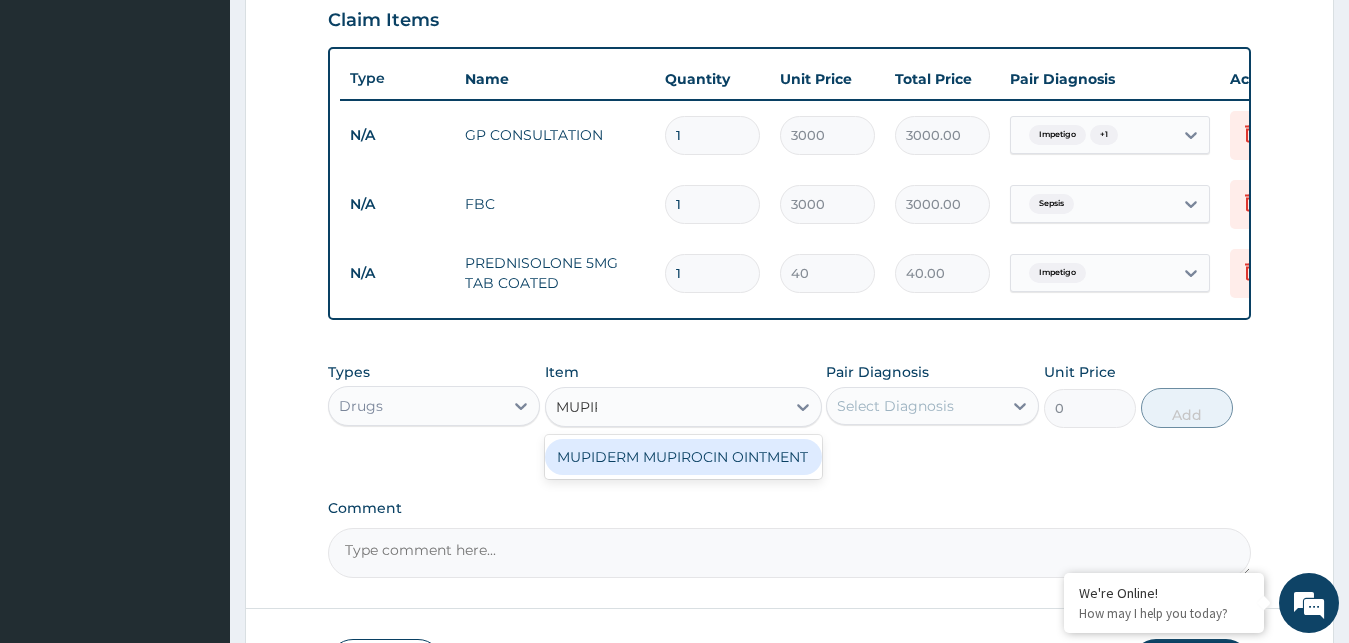 type on "MUPIRO" 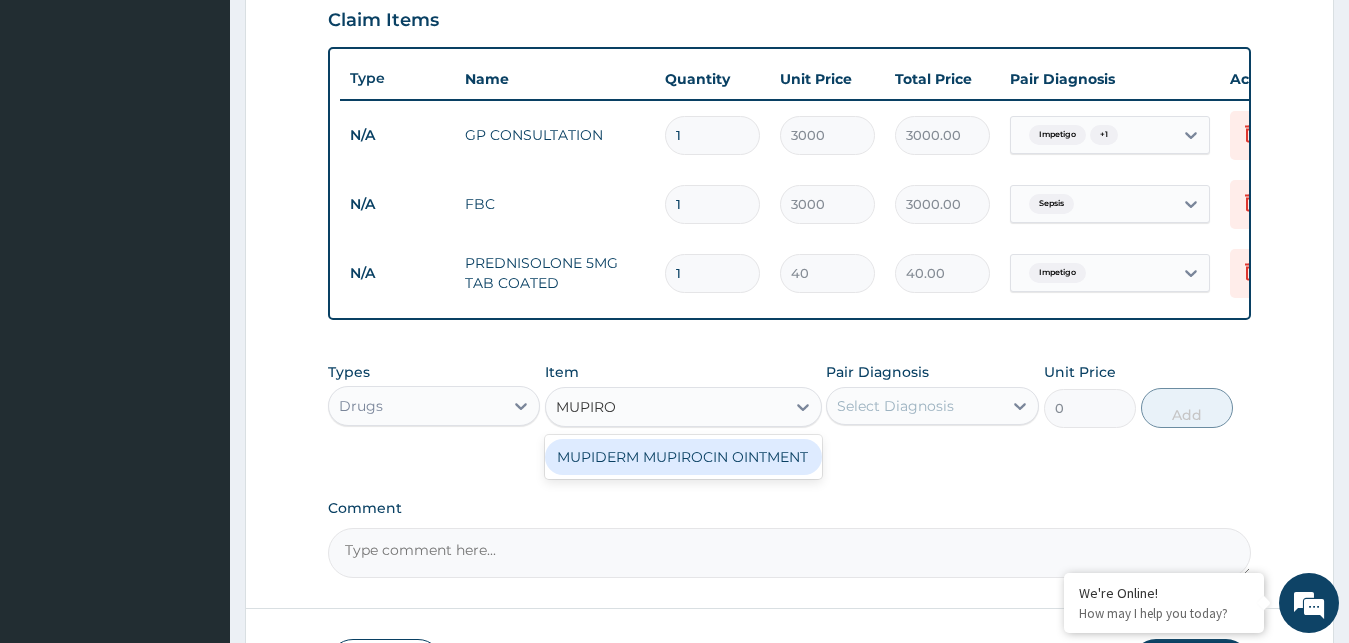 click on "MUPIDERM MUPIROCIN OINTMENT" at bounding box center [683, 457] 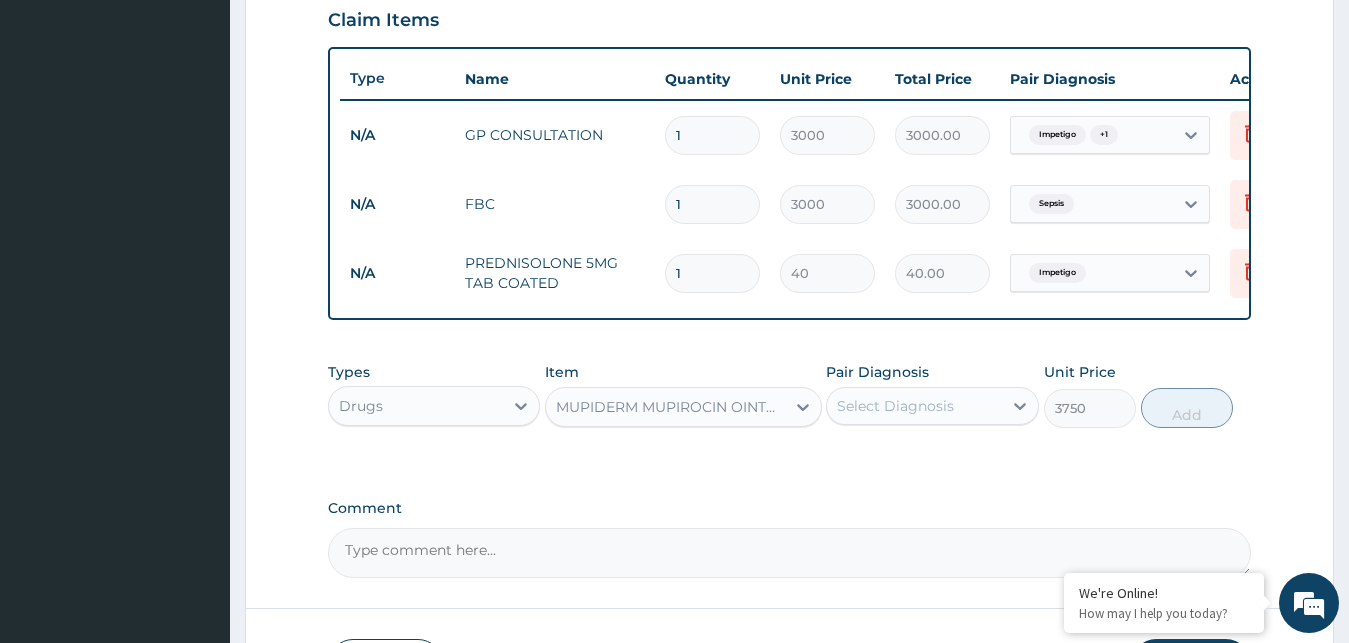 click on "Select Diagnosis" at bounding box center [895, 406] 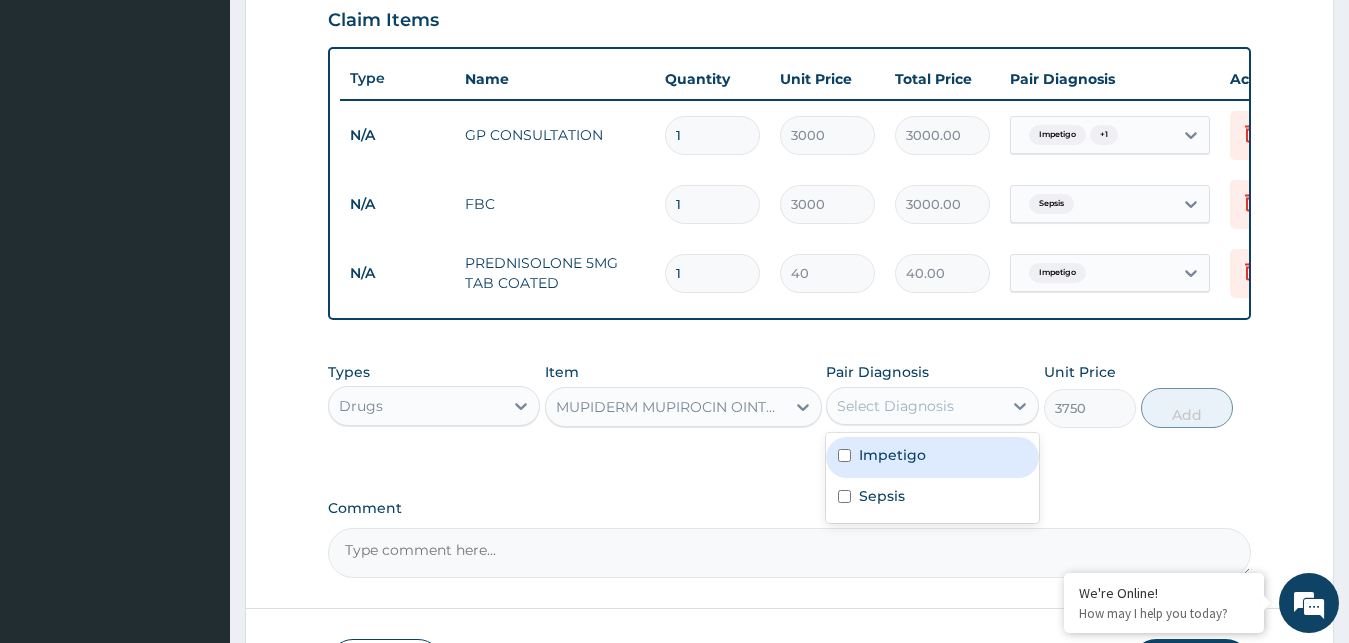 click on "Impetigo" at bounding box center (932, 457) 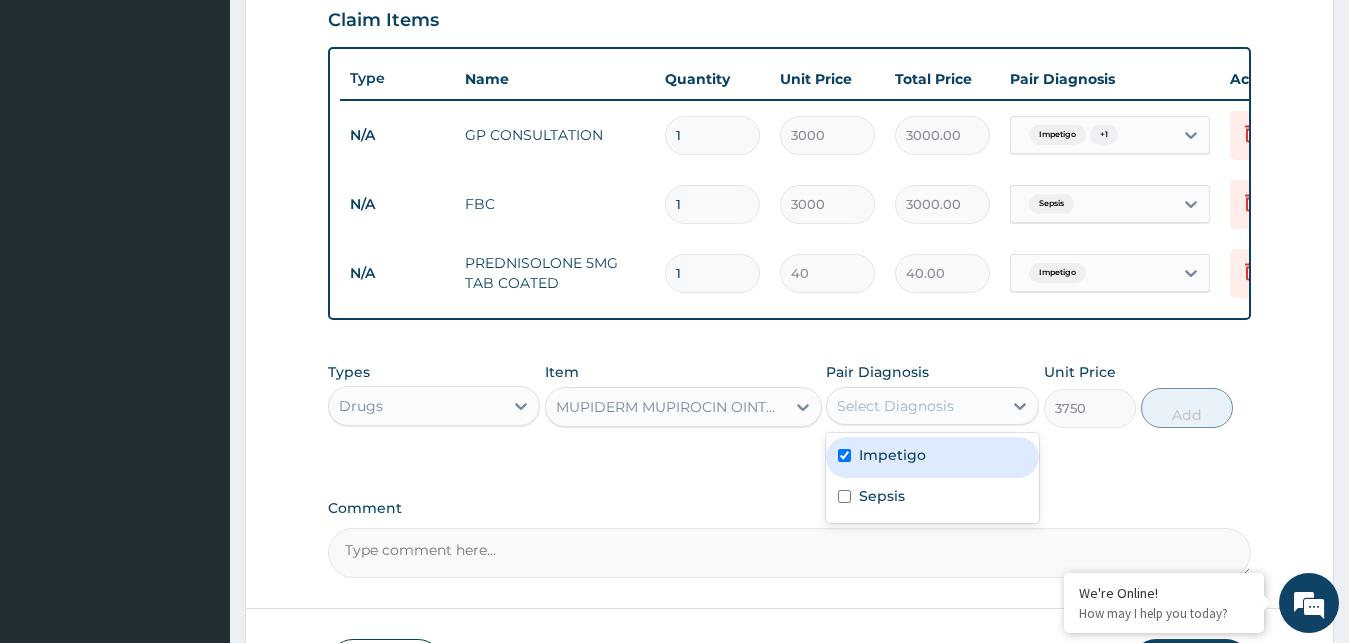 checkbox on "true" 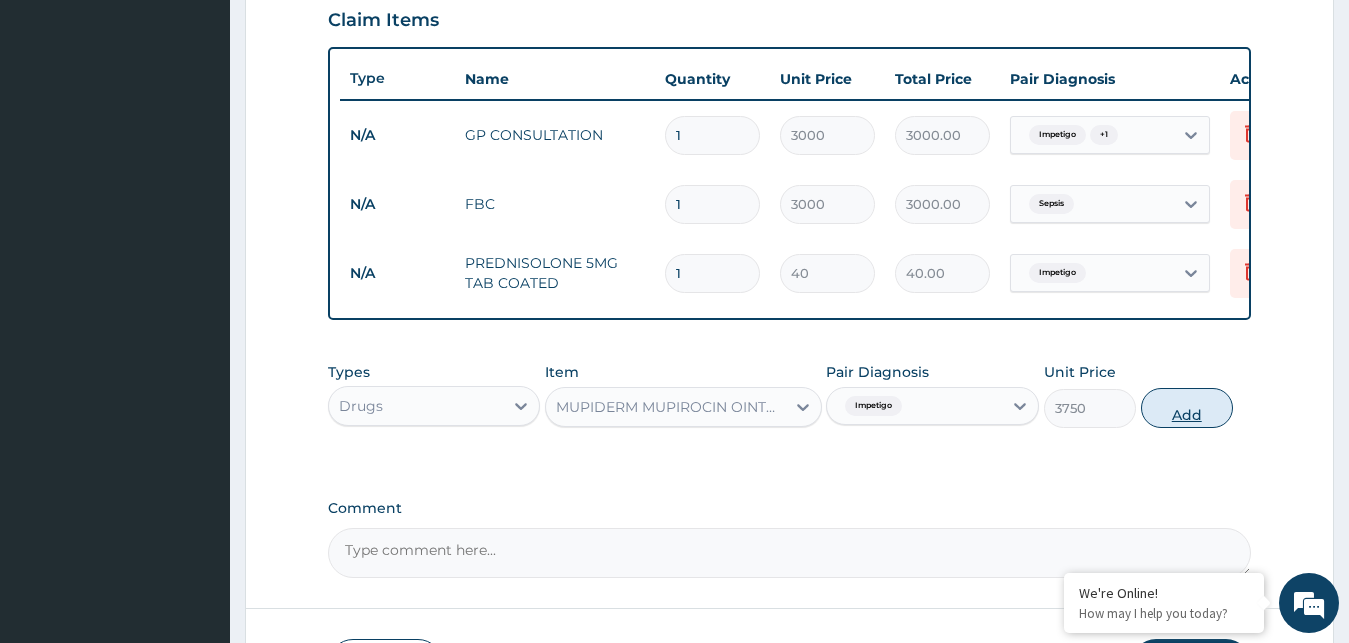 click on "Add" at bounding box center (1187, 408) 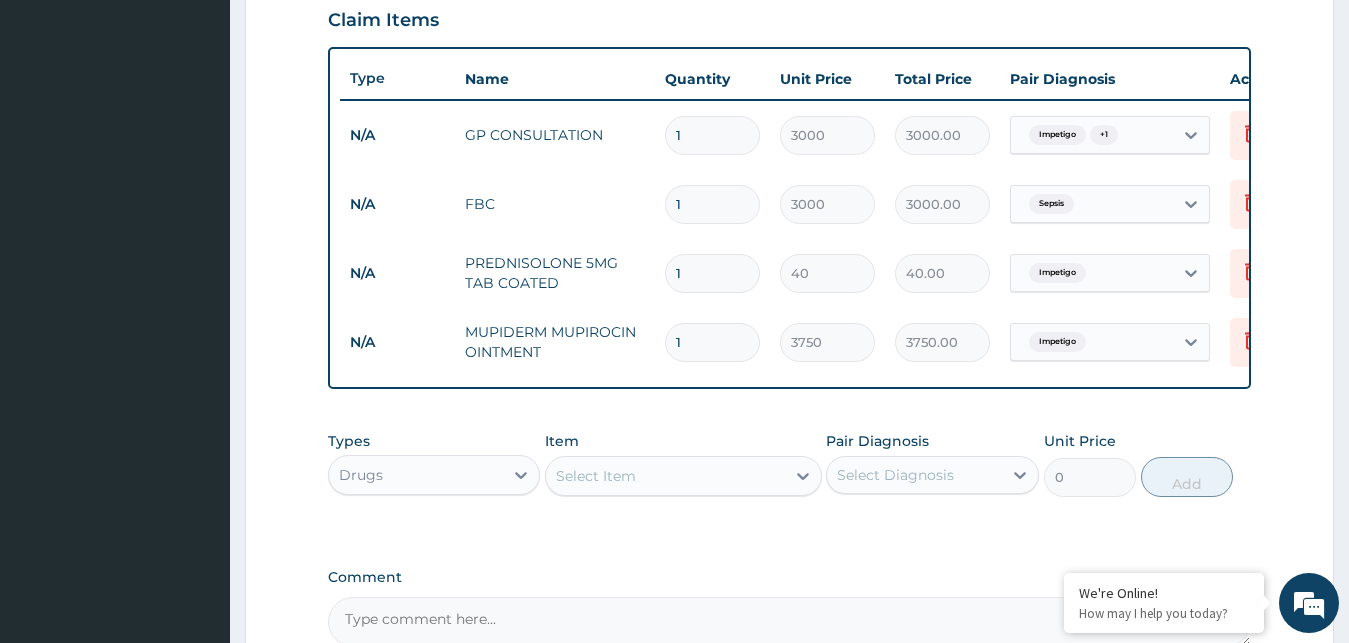 drag, startPoint x: 661, startPoint y: 468, endPoint x: 646, endPoint y: 484, distance: 21.931713 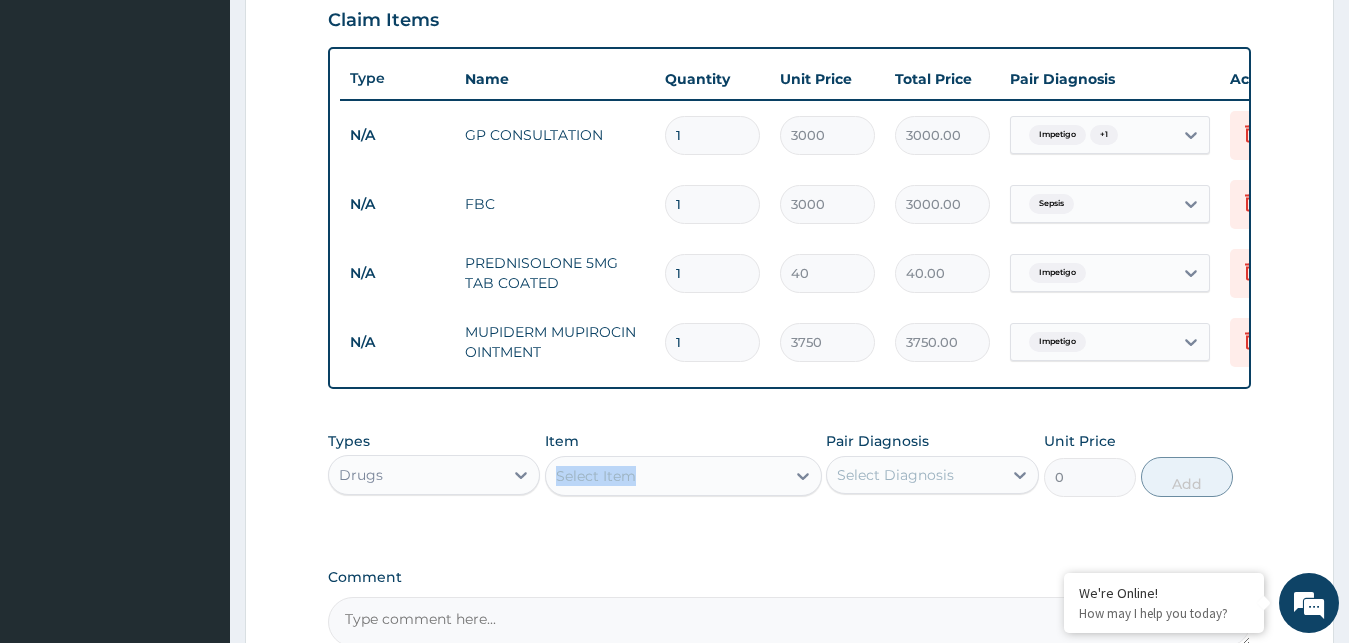 click on "Select Item" at bounding box center (596, 476) 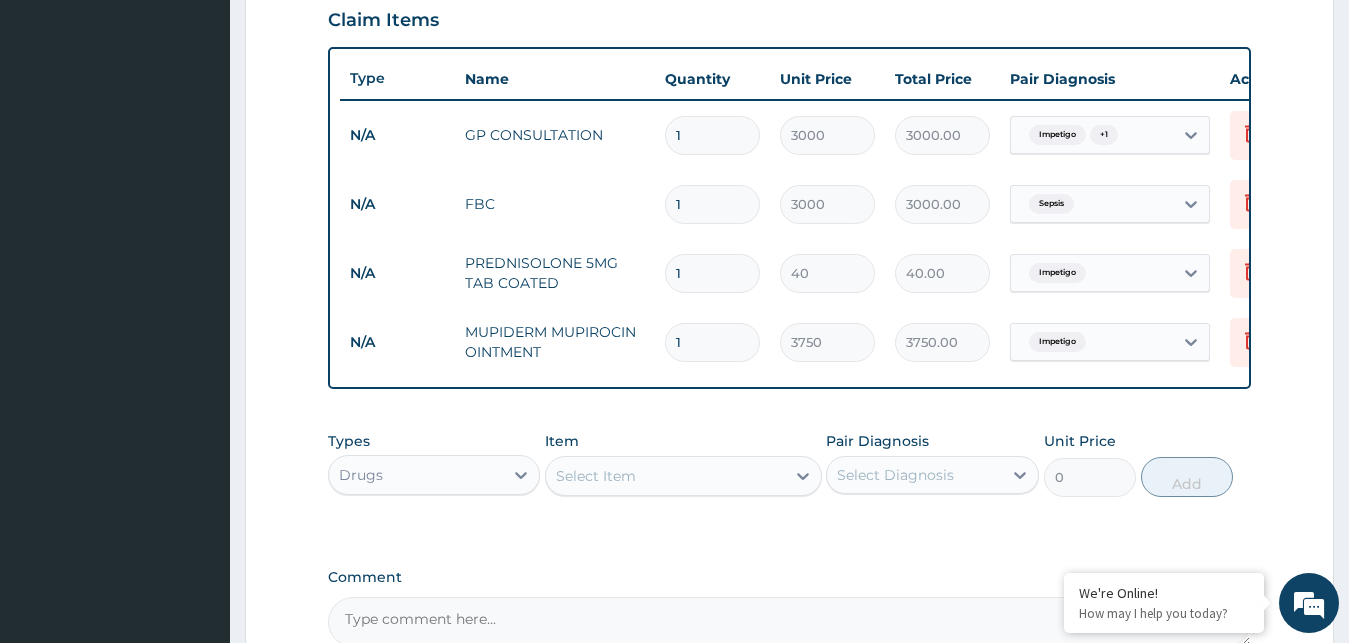 click on "Select Item" at bounding box center [665, 476] 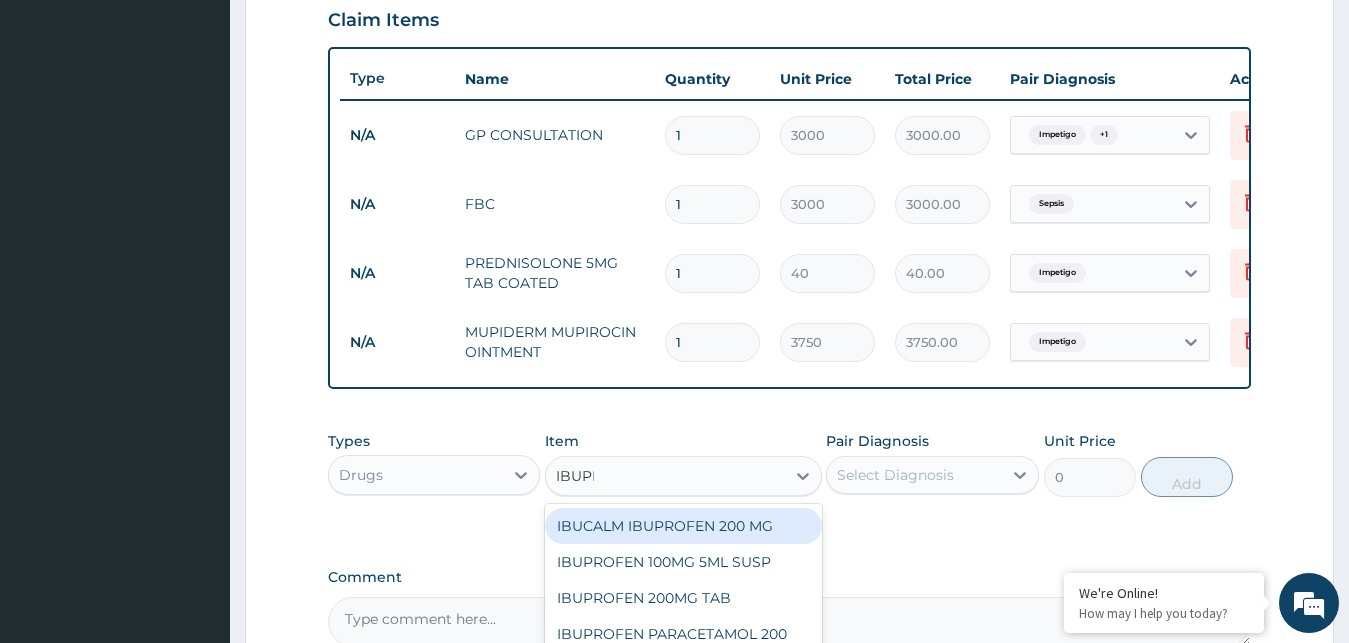 type on "IBUPRO" 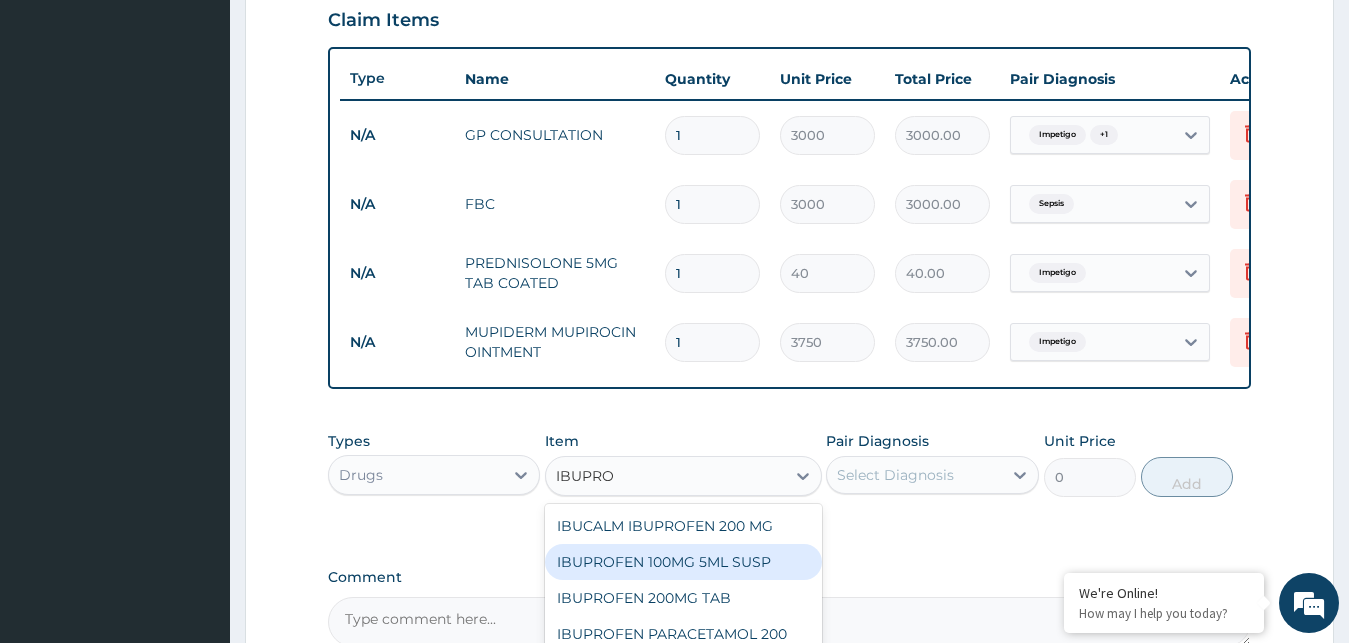 click on "IBUPROFEN 100MG 5ML SUSP" at bounding box center (683, 562) 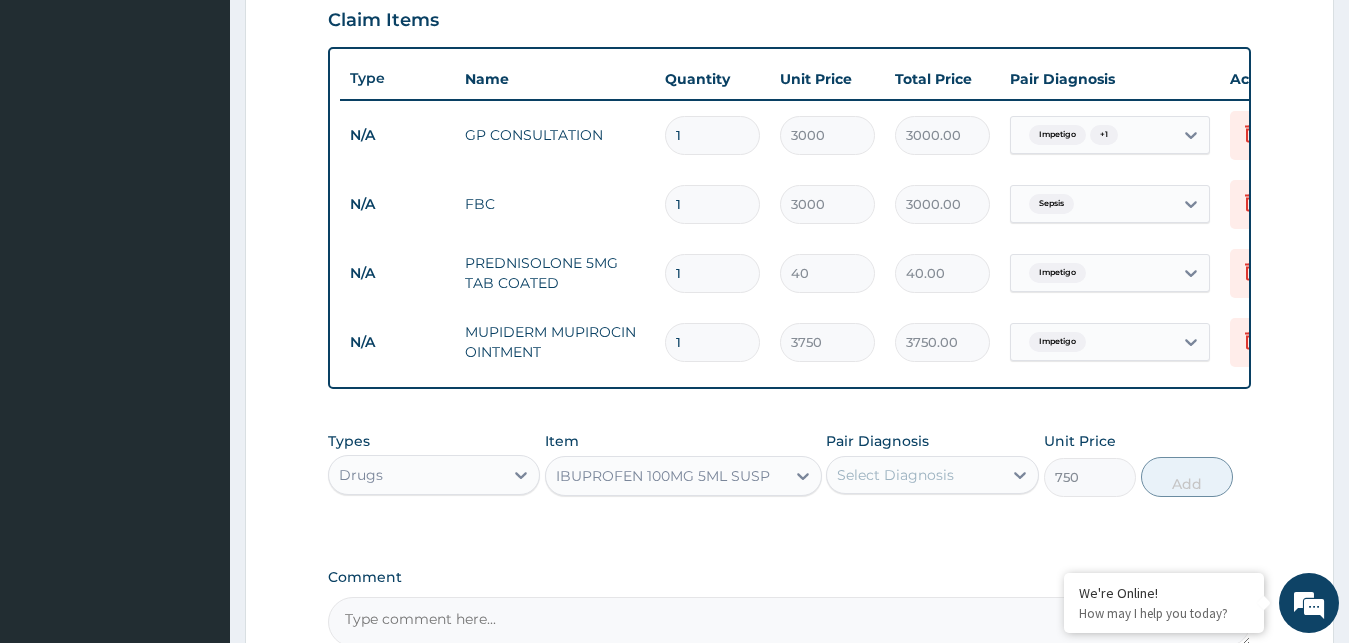 click on "Select Diagnosis" at bounding box center (895, 475) 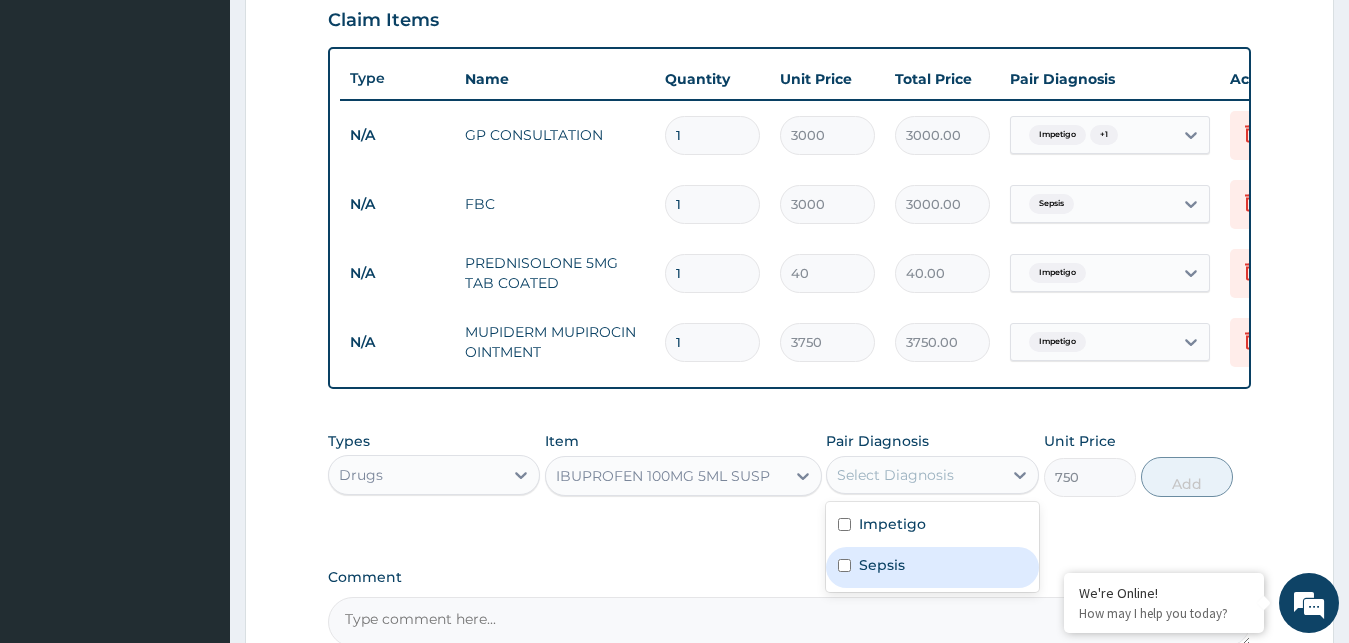 click on "Sepsis" at bounding box center [932, 567] 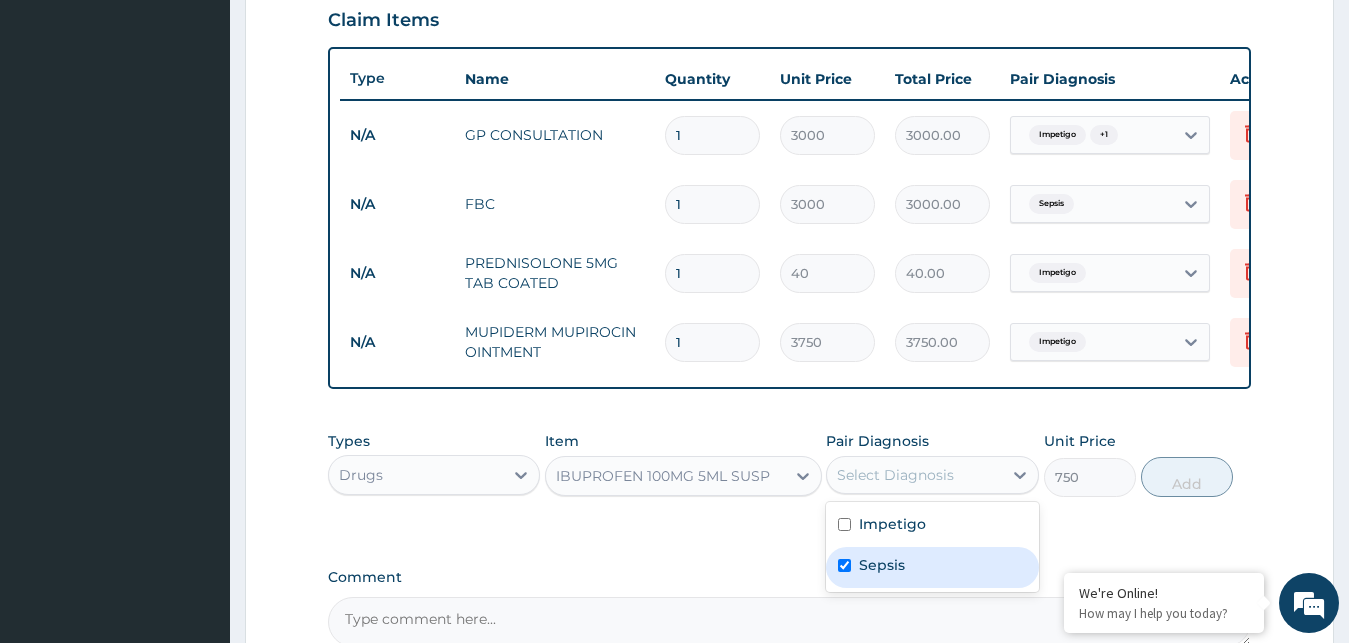 checkbox on "true" 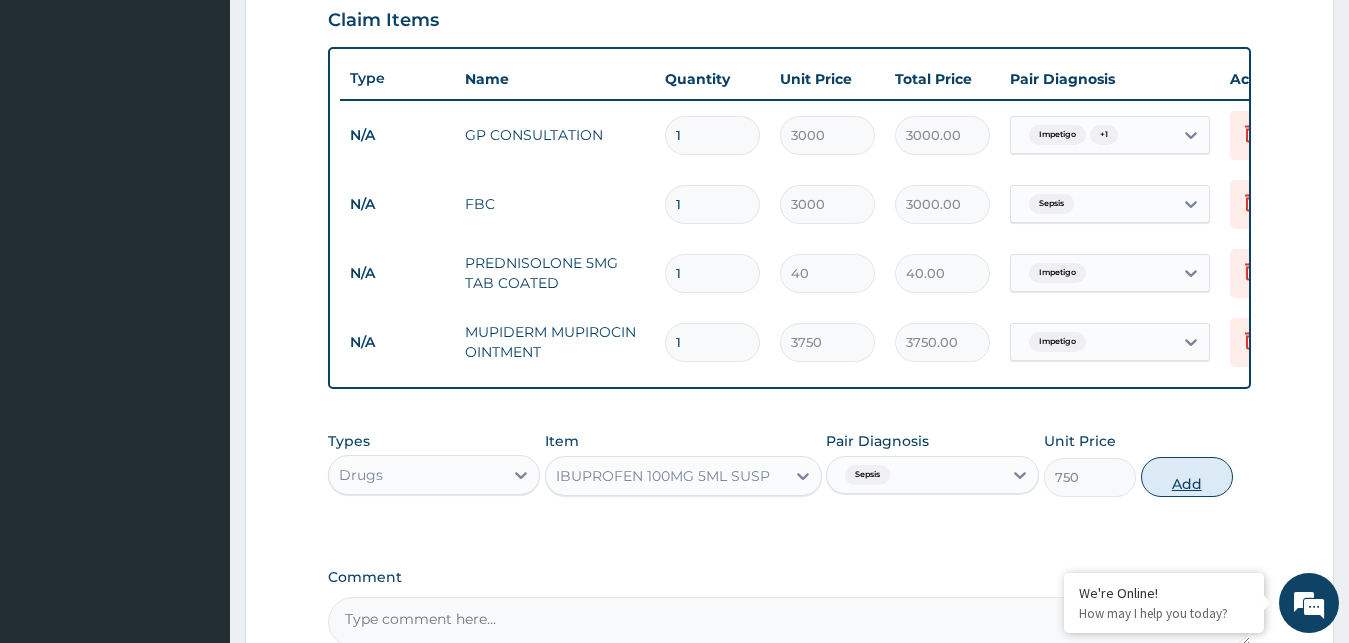 click on "Add" at bounding box center [1187, 477] 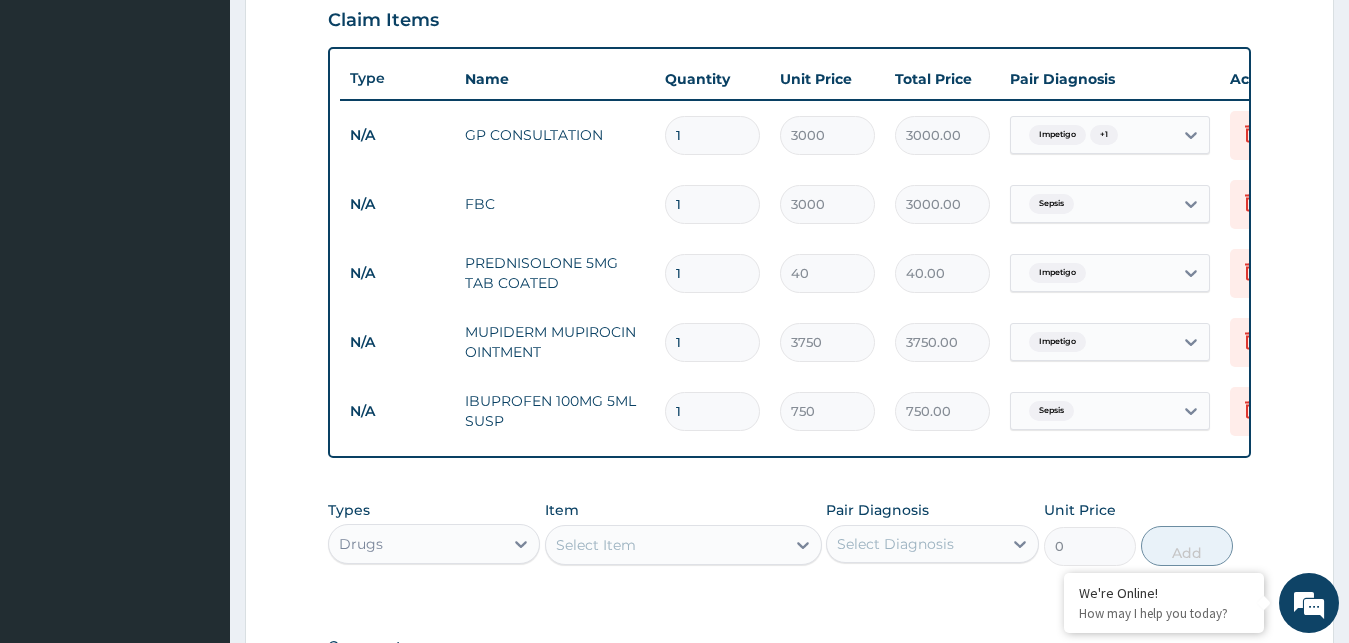 click on "Select Item" at bounding box center (596, 545) 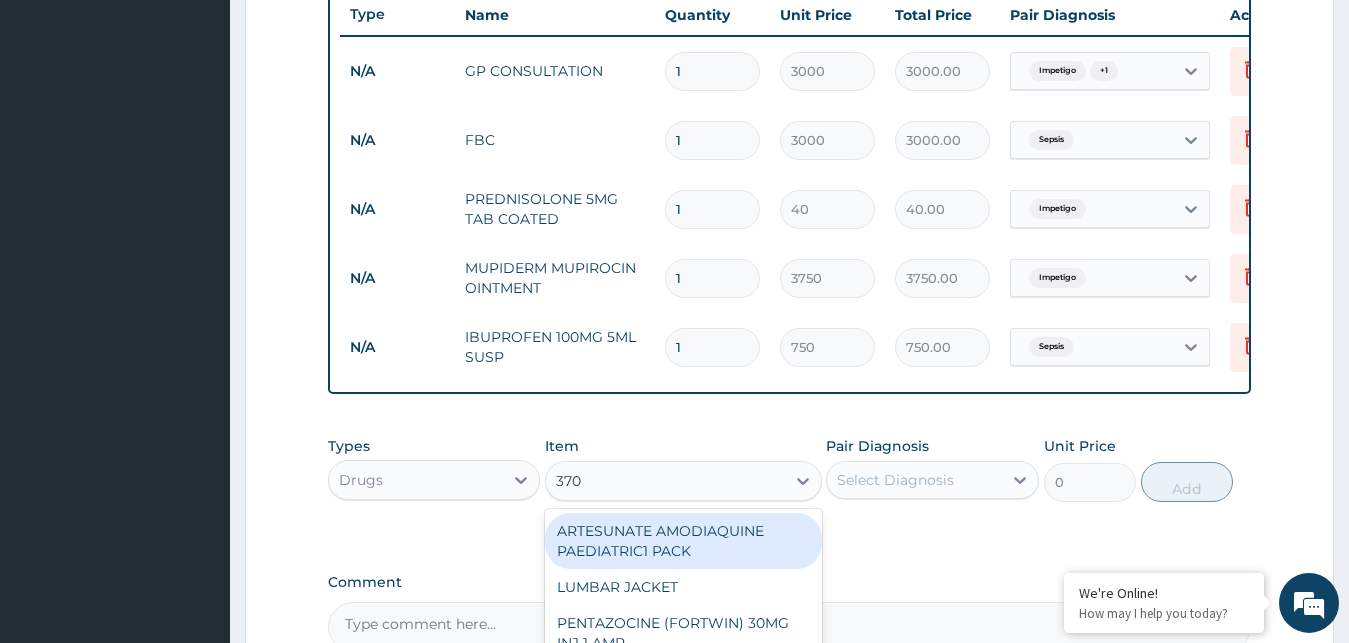 scroll, scrollTop: 799, scrollLeft: 0, axis: vertical 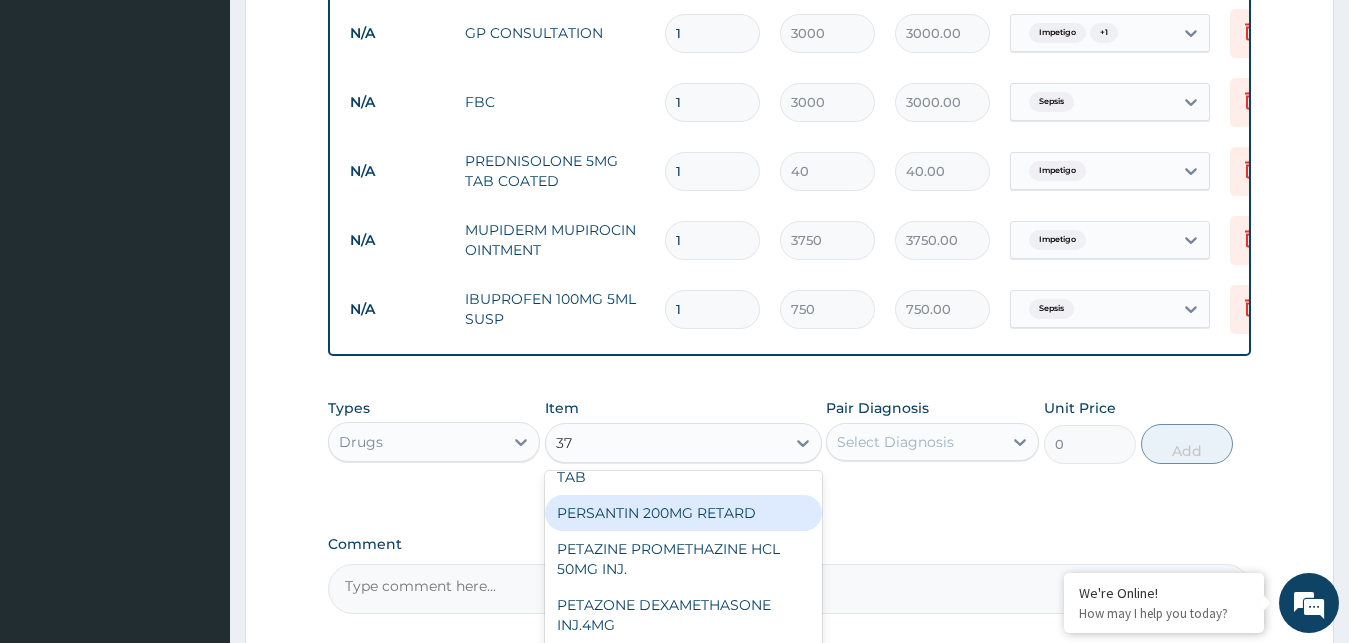 type on "375" 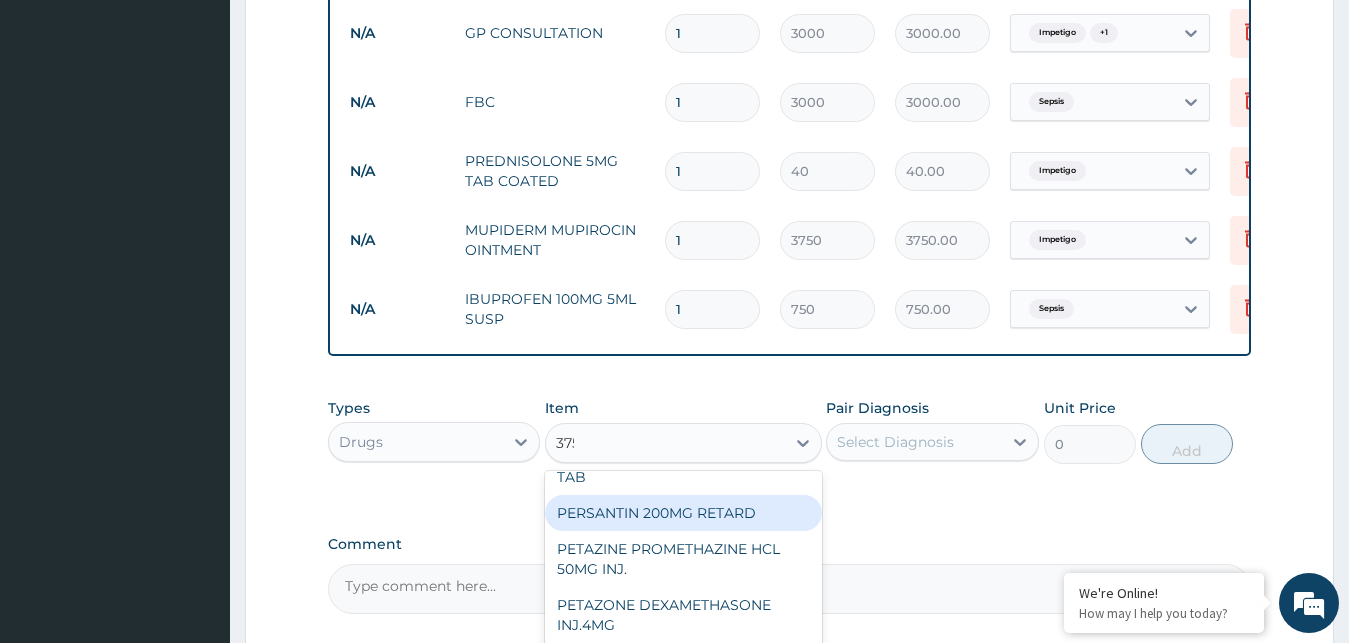 scroll, scrollTop: 456, scrollLeft: 0, axis: vertical 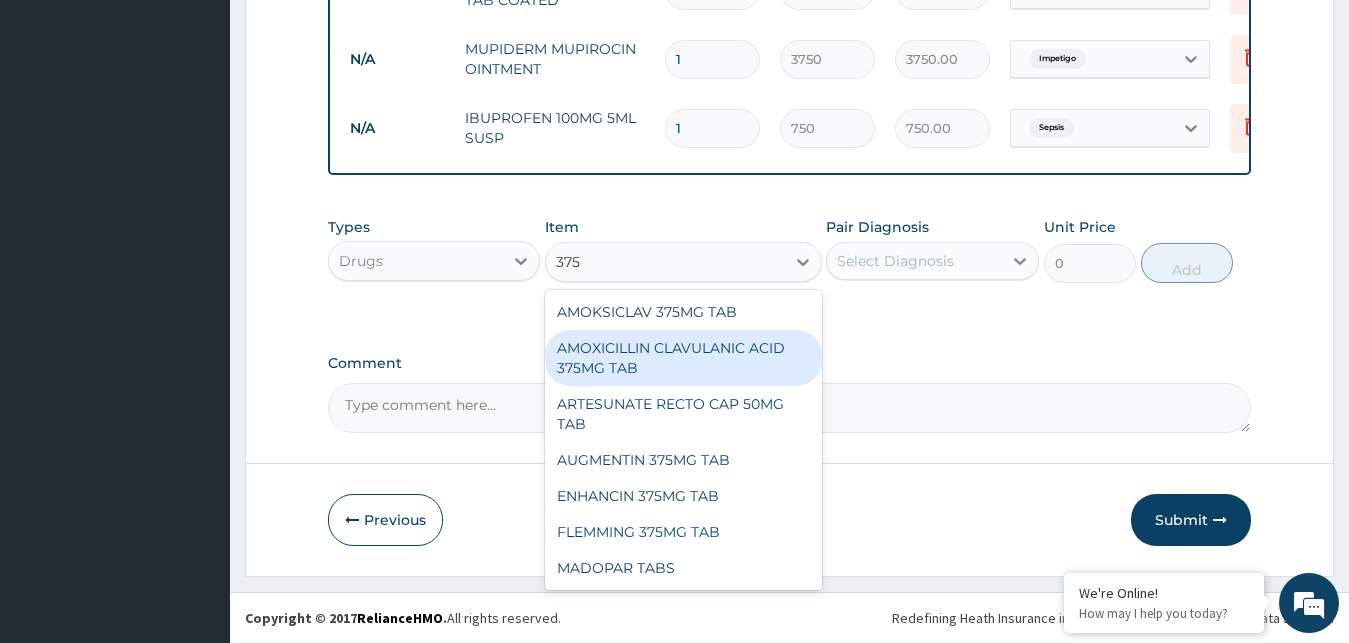 click on "AMOXICILLIN CLAVULANIC ACID 375MG TAB" at bounding box center (683, 358) 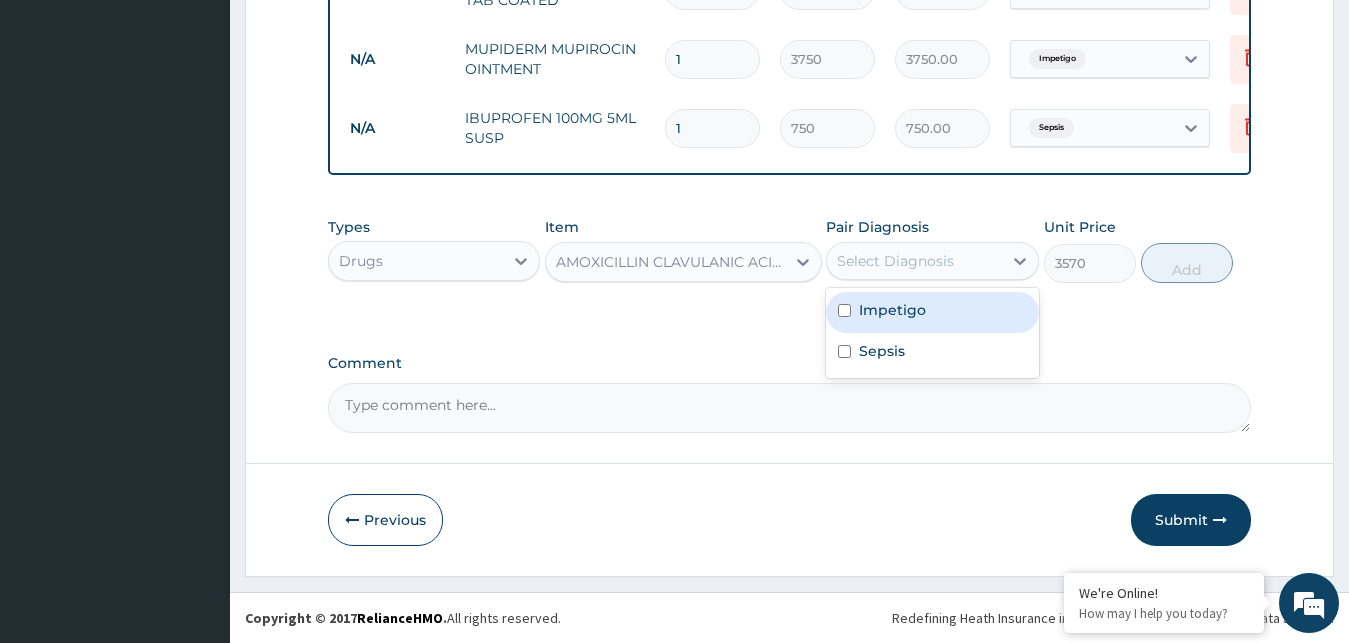 click on "Select Diagnosis" at bounding box center [895, 261] 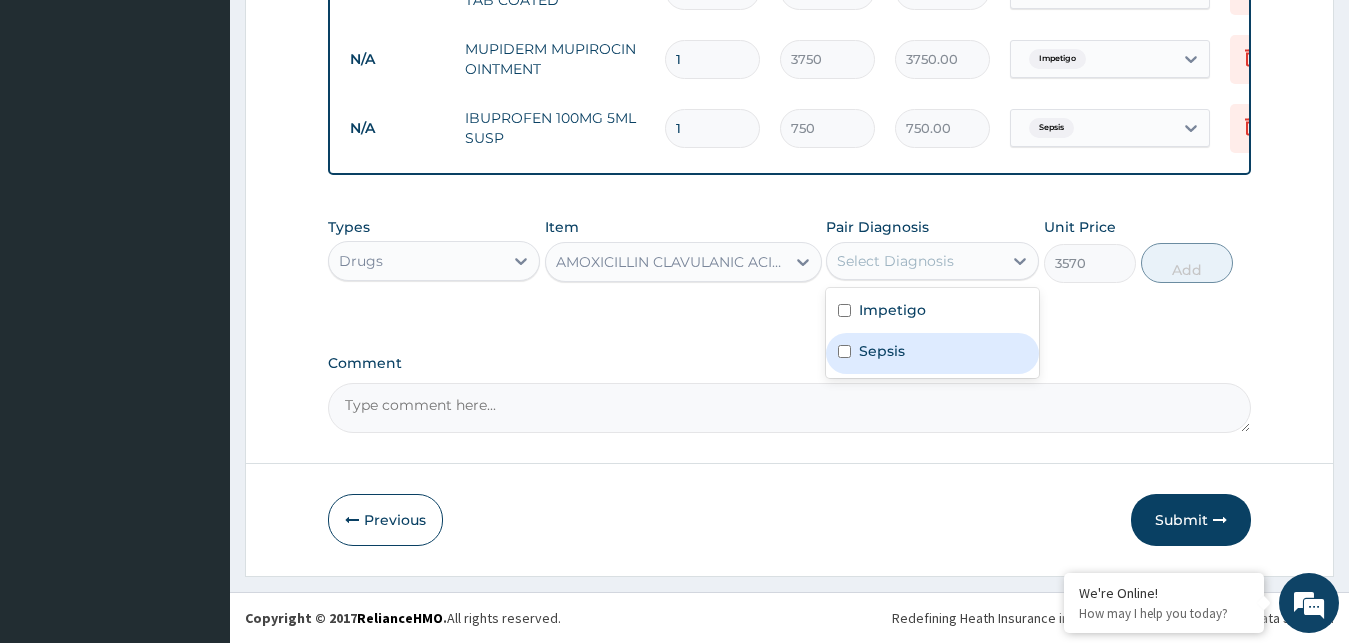 click on "Sepsis" at bounding box center [882, 351] 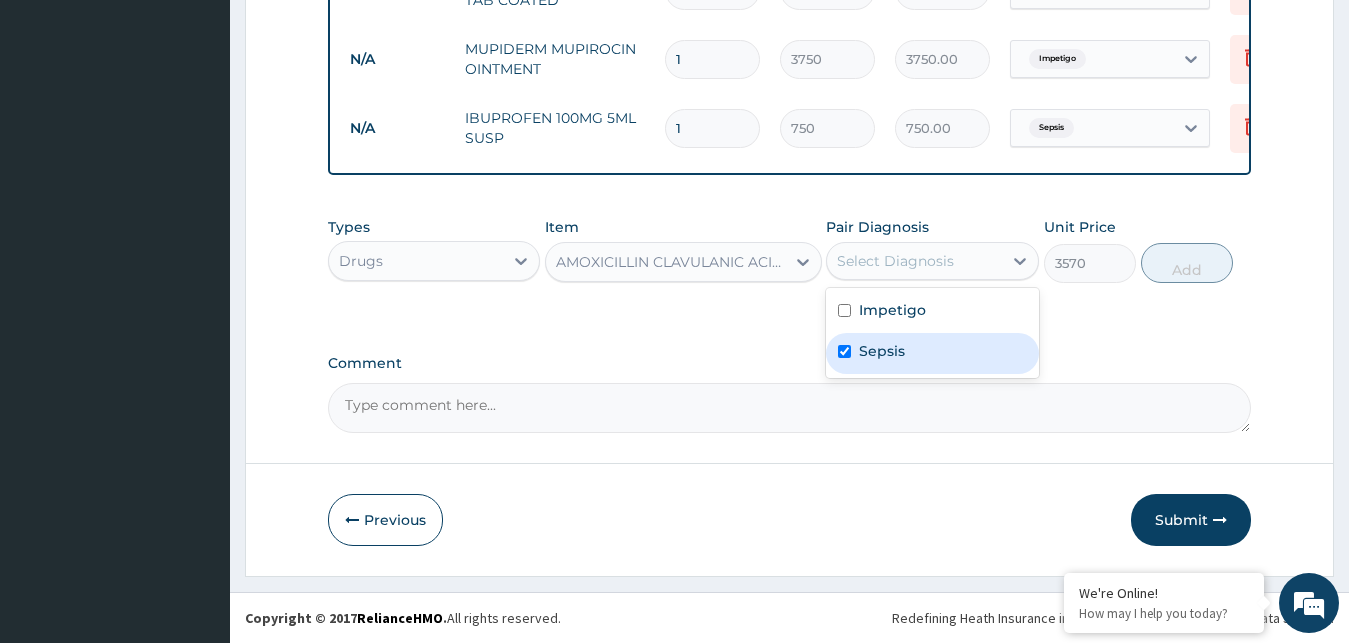 checkbox on "true" 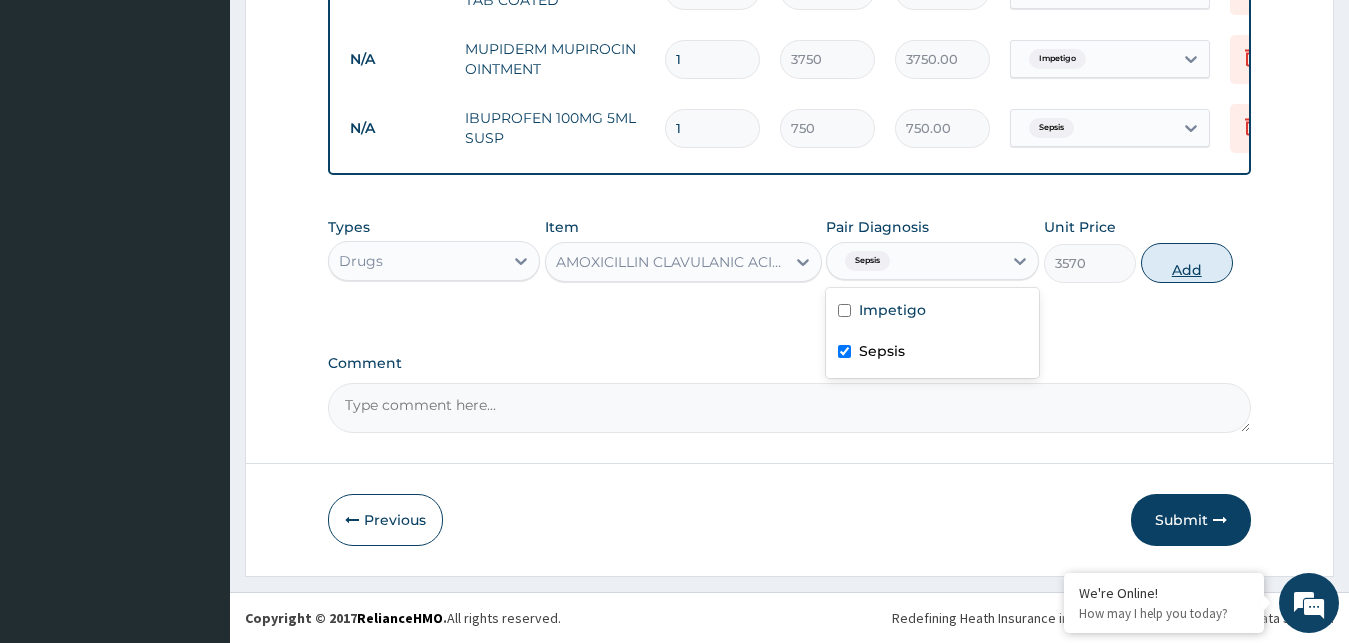 click on "Add" at bounding box center [1187, 263] 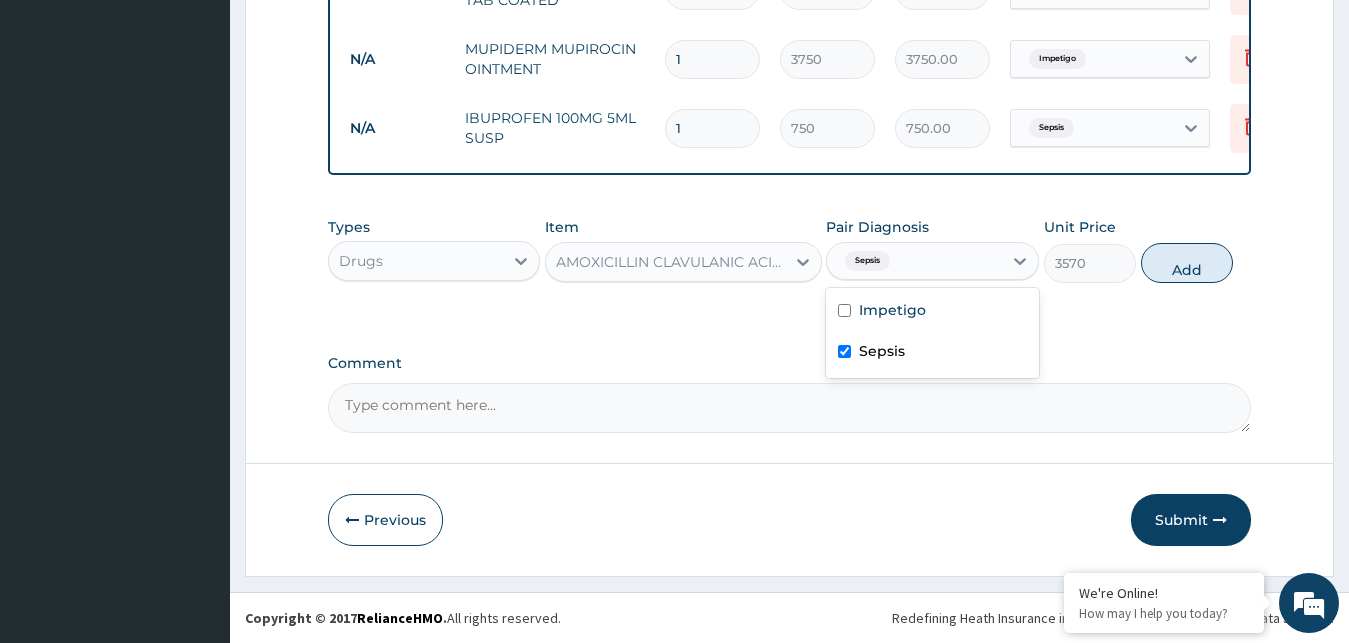type on "0" 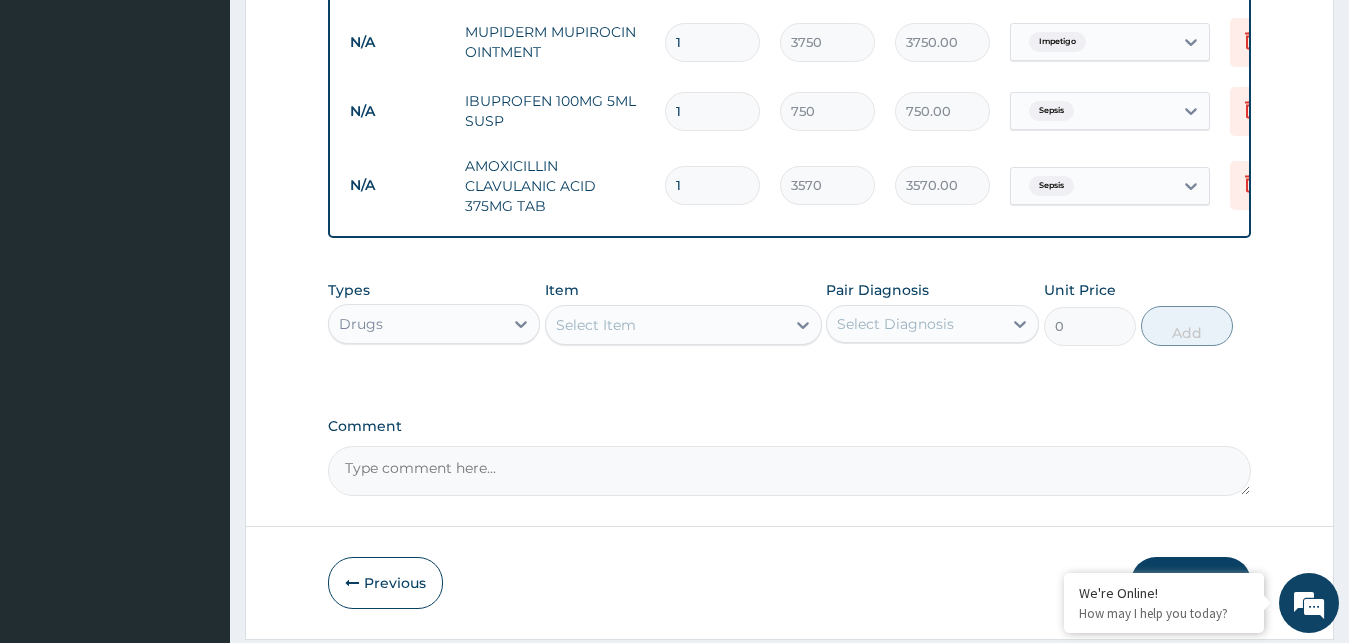 click on "Select Item" at bounding box center (596, 325) 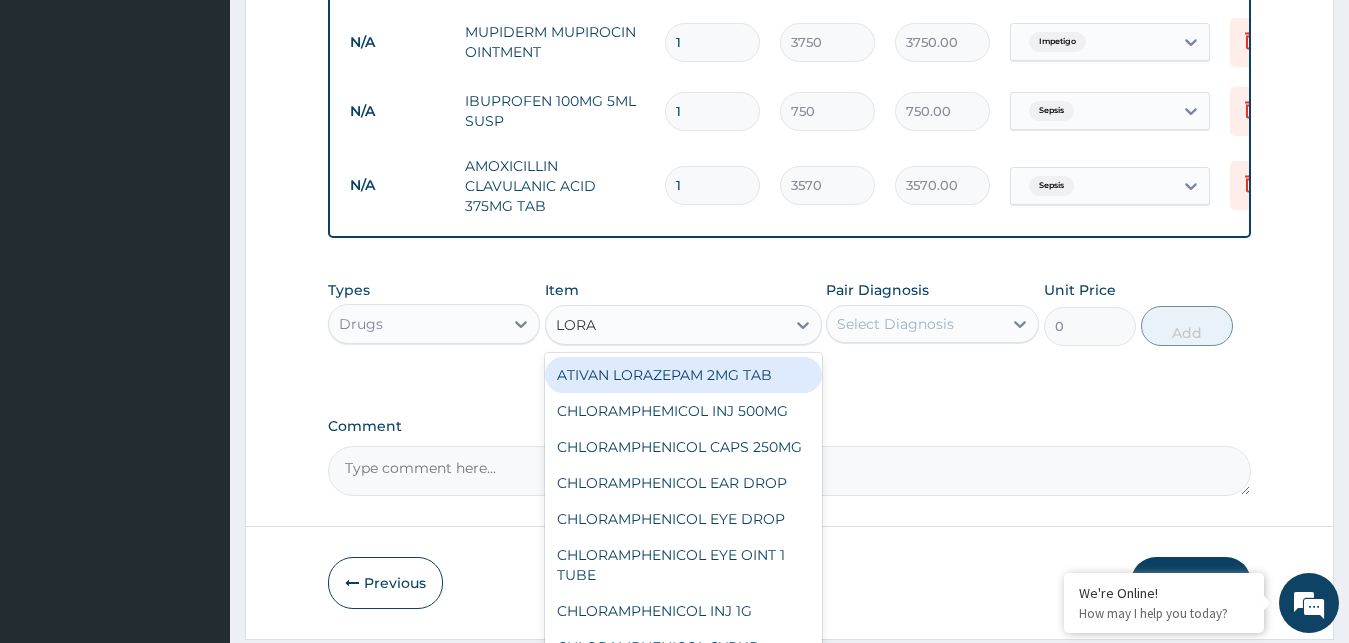 type on "LORAT" 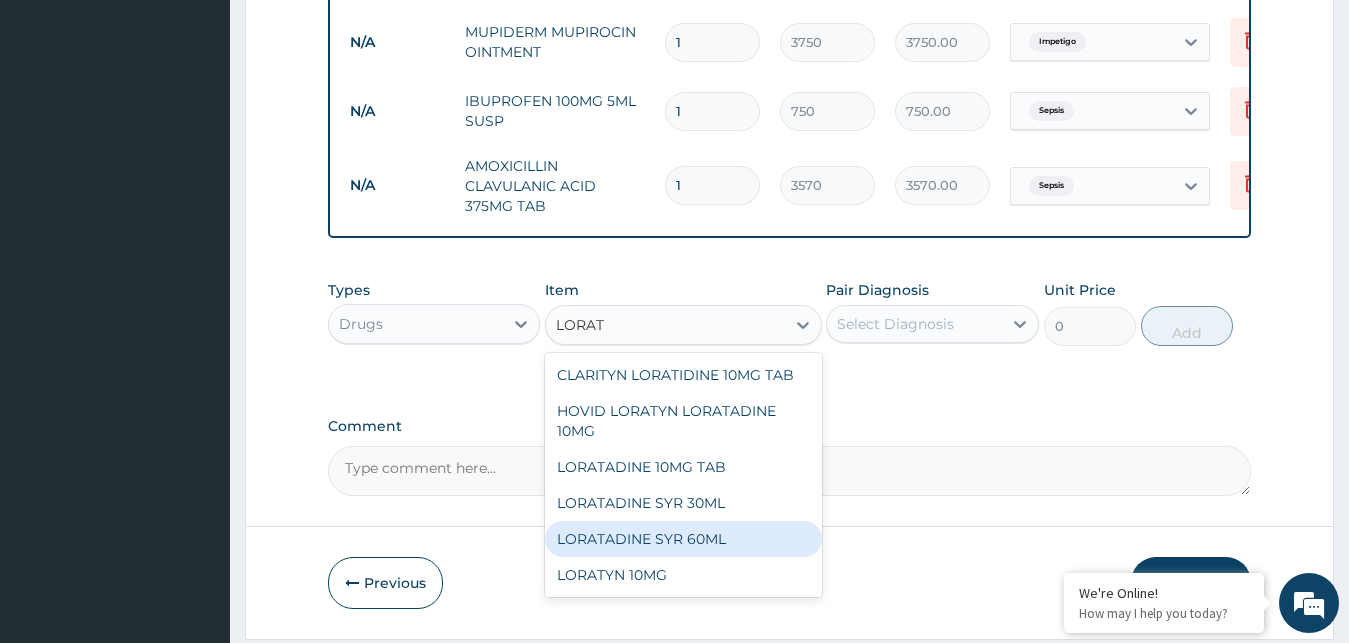 click on "LORATADINE SYR 60ML" at bounding box center [683, 539] 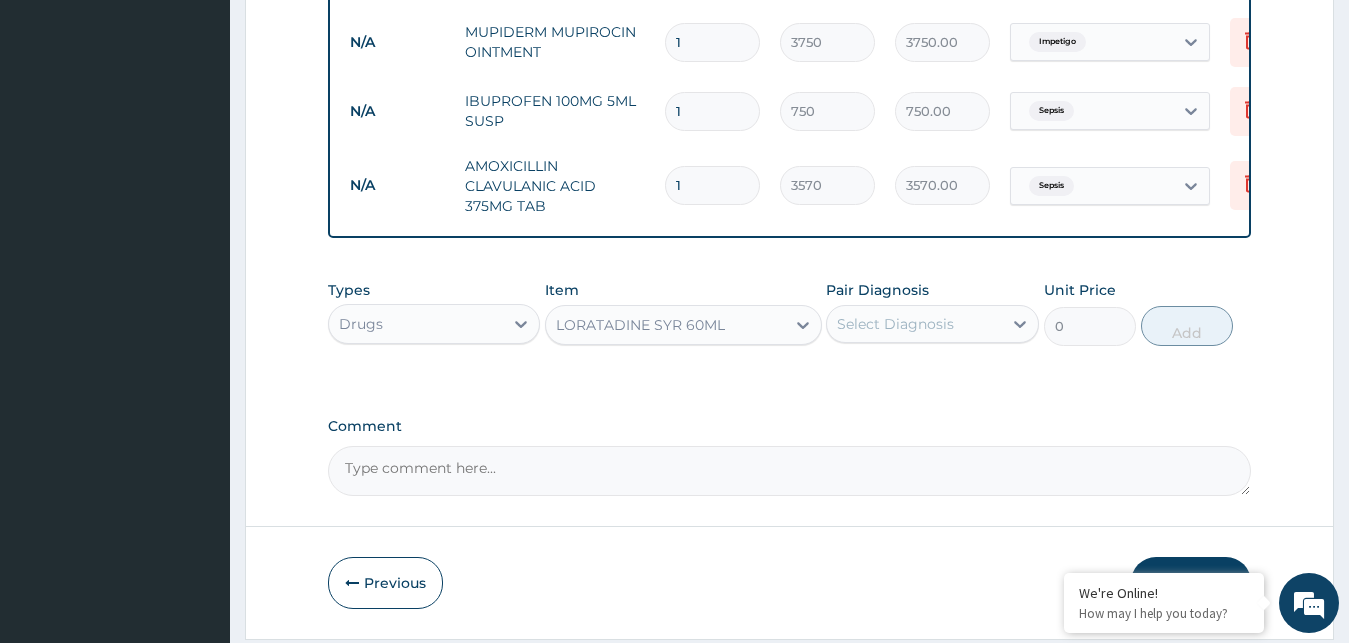 type 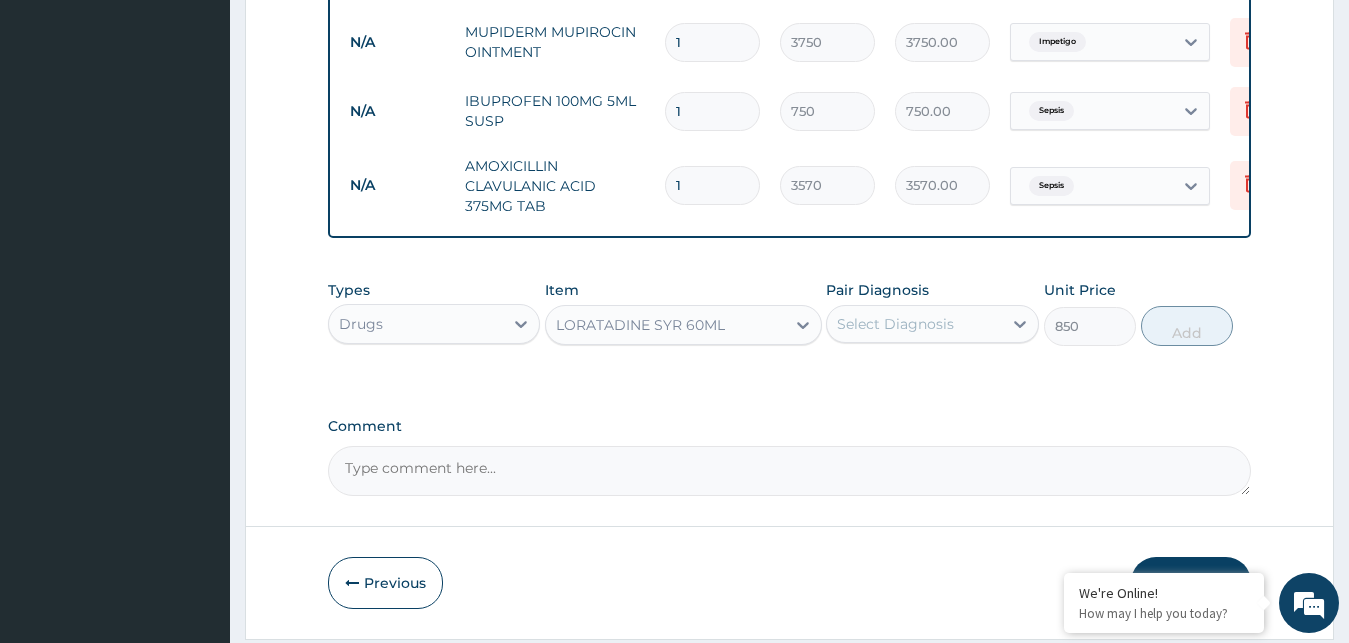 click on "Select Diagnosis" at bounding box center (895, 324) 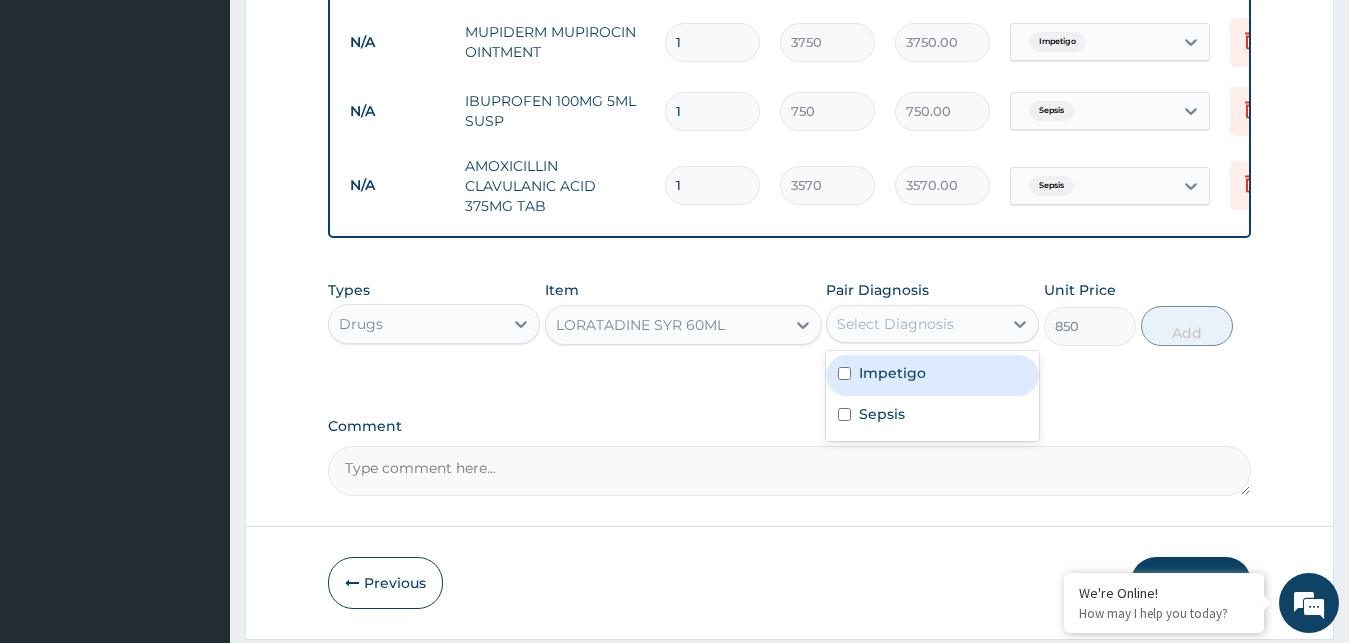 click on "Impetigo" at bounding box center [892, 373] 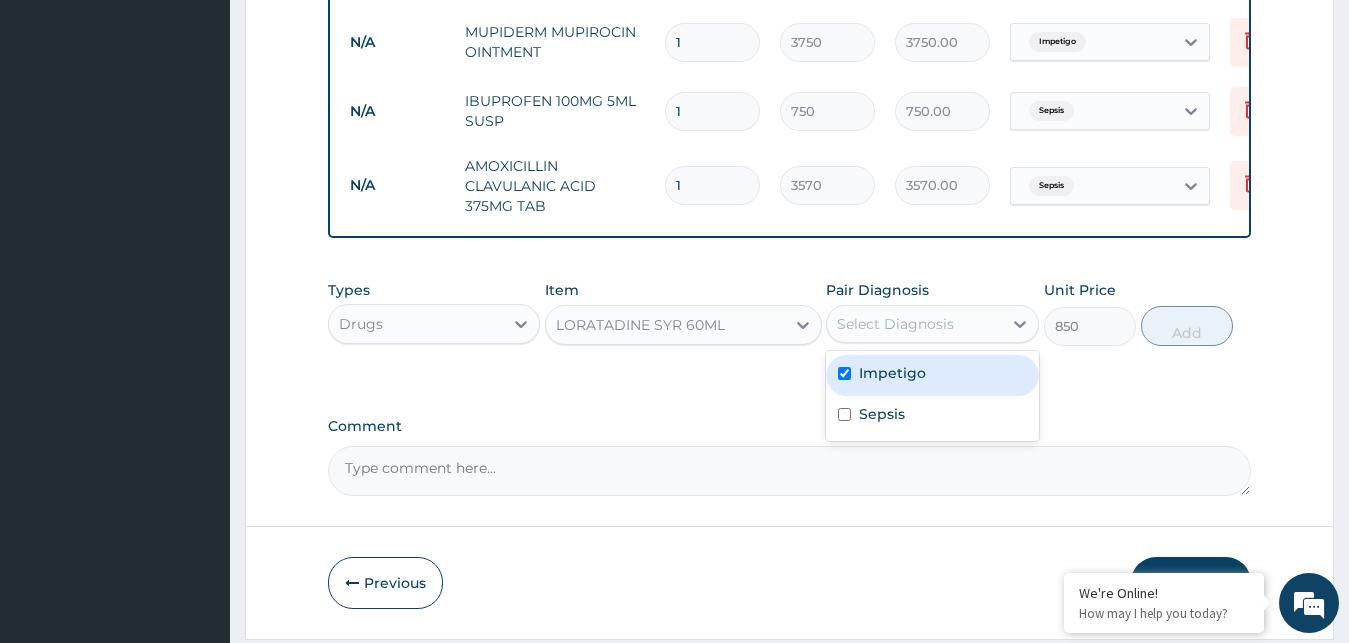 checkbox on "true" 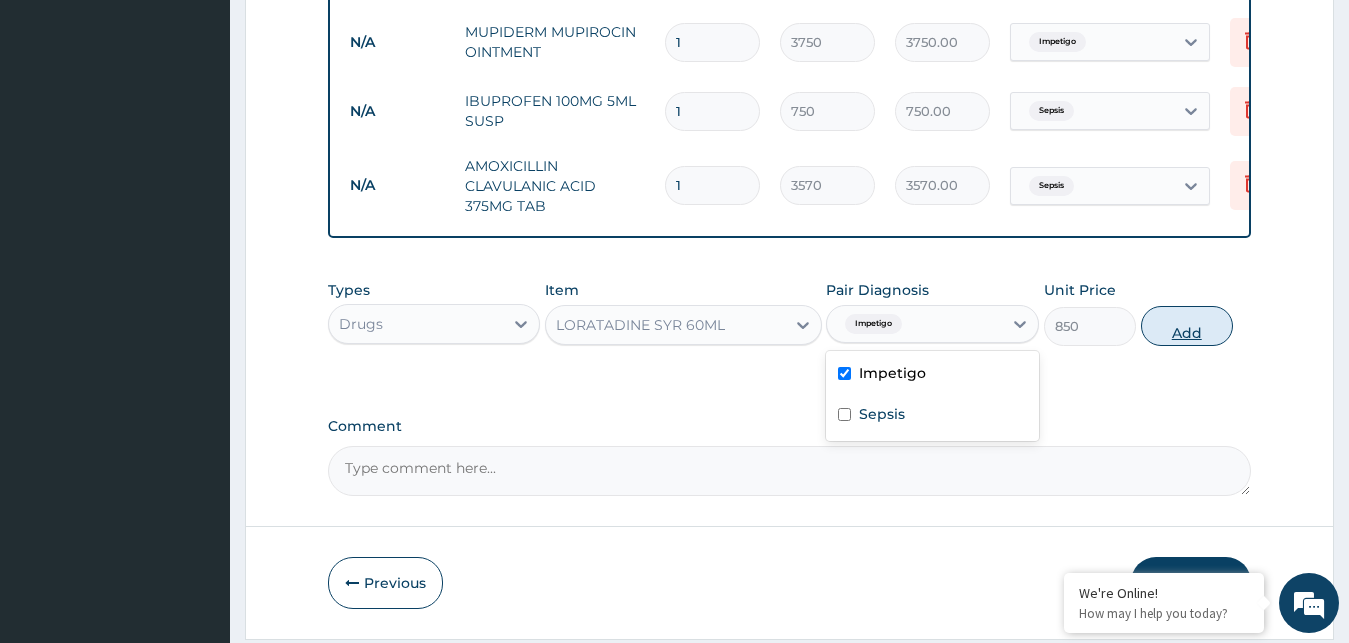 click on "Add" at bounding box center (1187, 326) 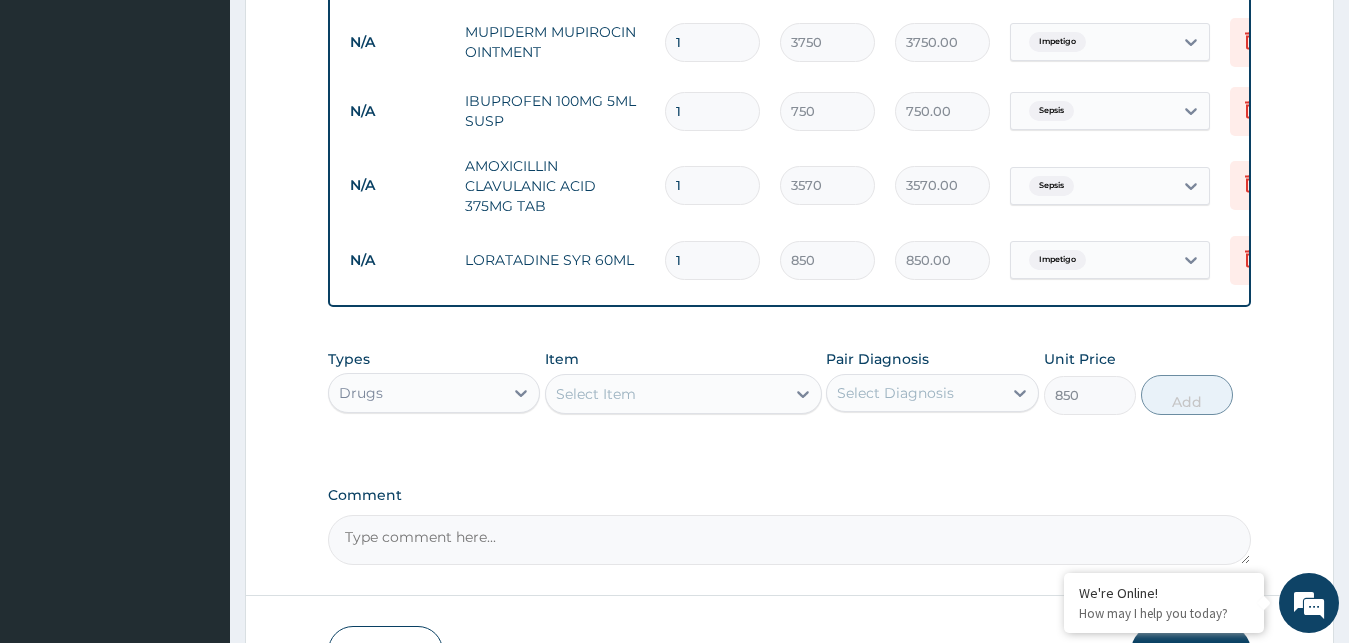 type on "0" 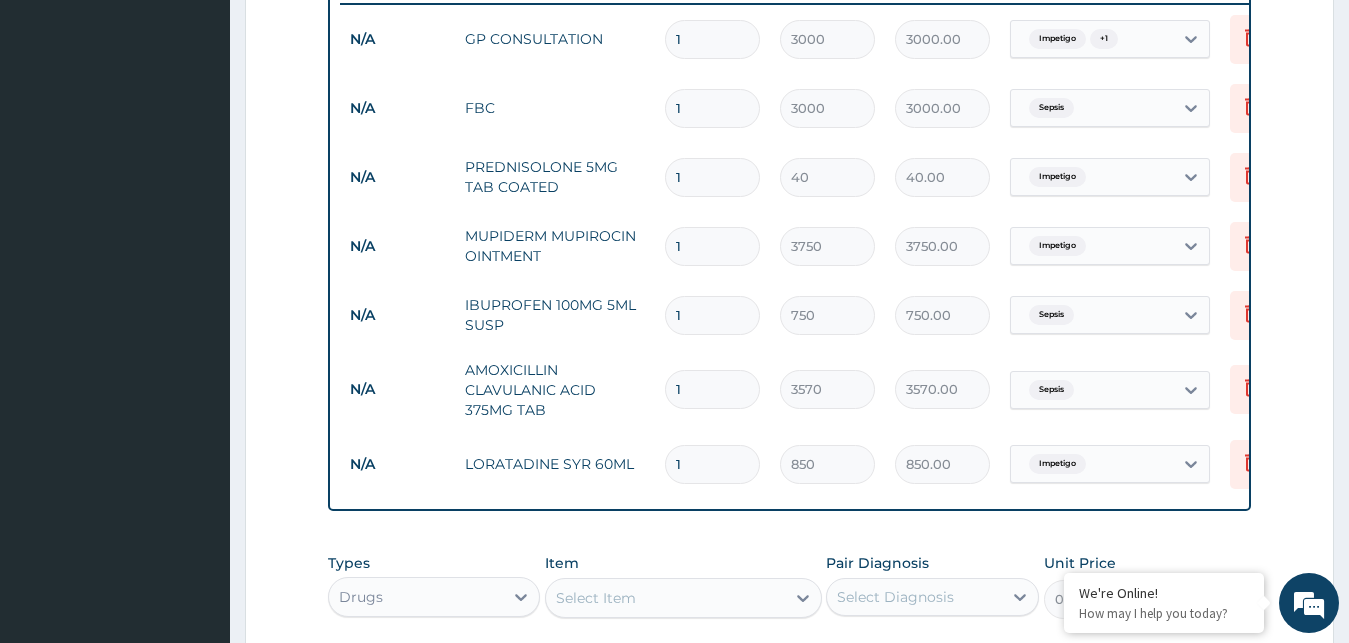 scroll, scrollTop: 691, scrollLeft: 0, axis: vertical 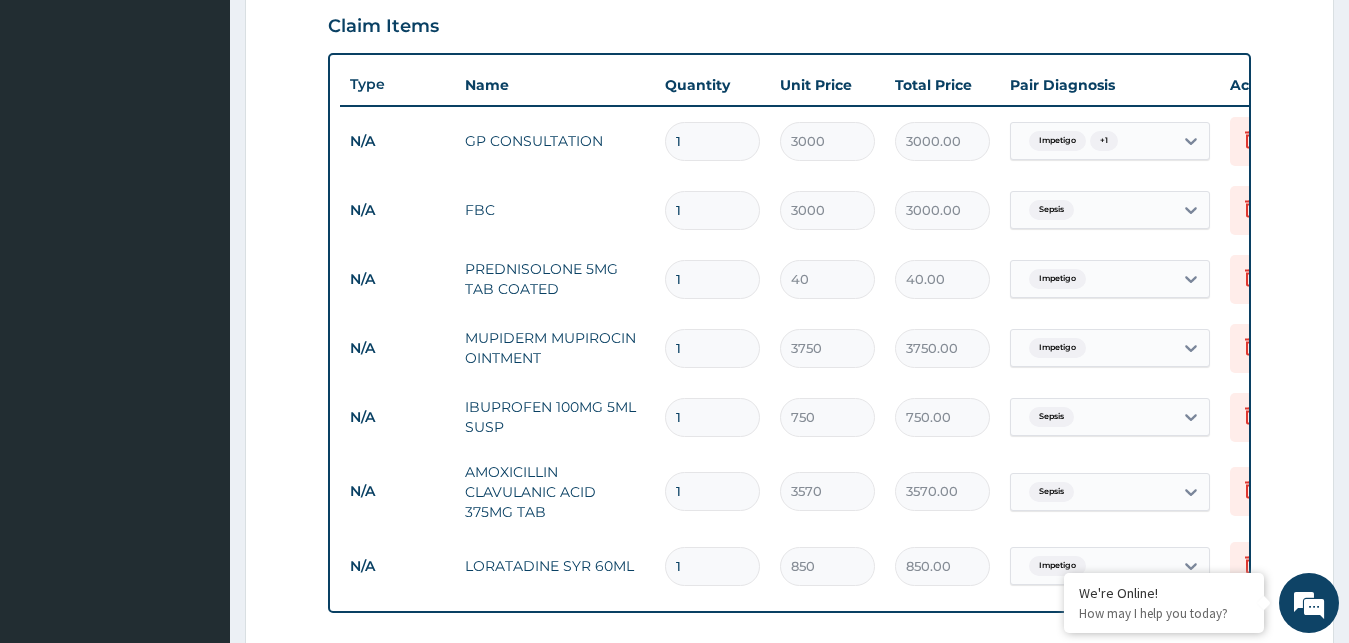 drag, startPoint x: 693, startPoint y: 278, endPoint x: 649, endPoint y: 284, distance: 44.407207 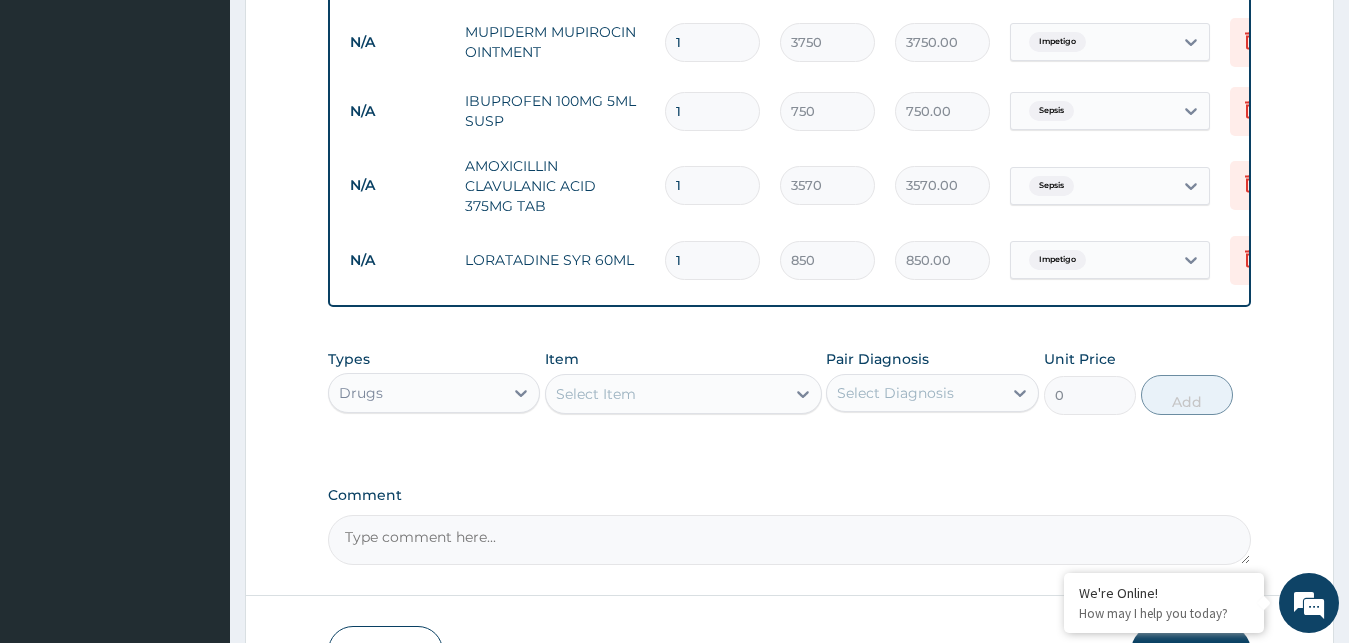 scroll, scrollTop: 1146, scrollLeft: 0, axis: vertical 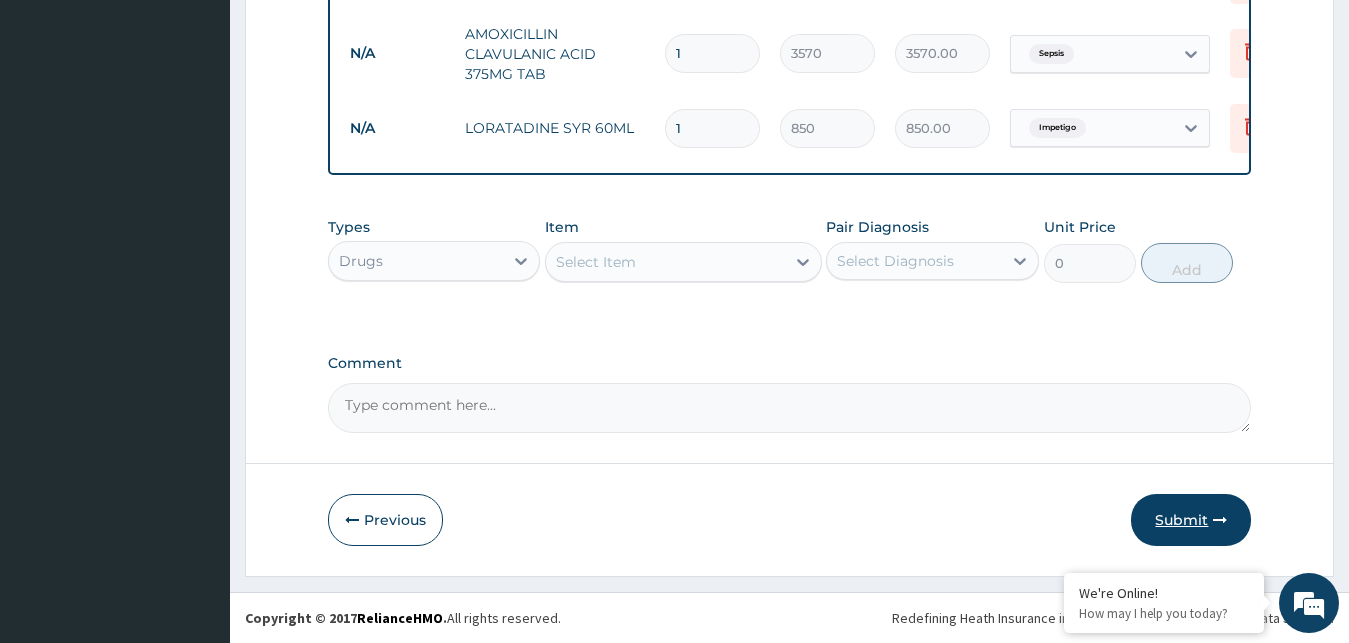 type on "5" 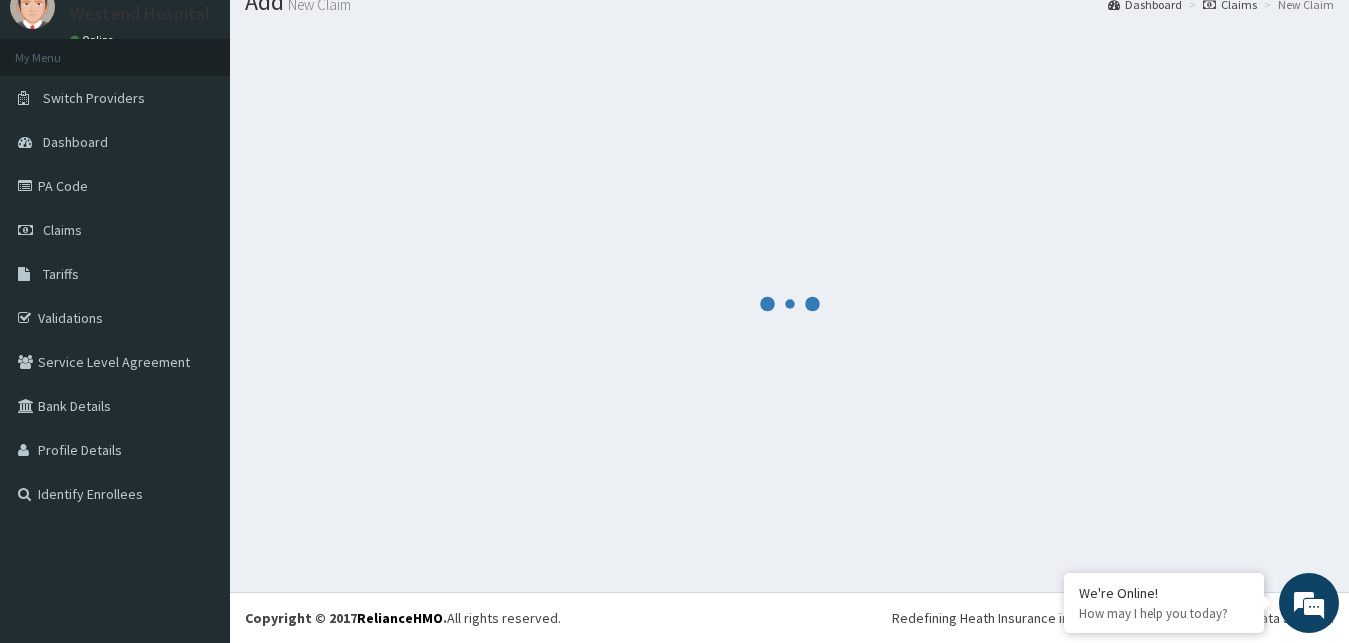 scroll, scrollTop: 76, scrollLeft: 0, axis: vertical 